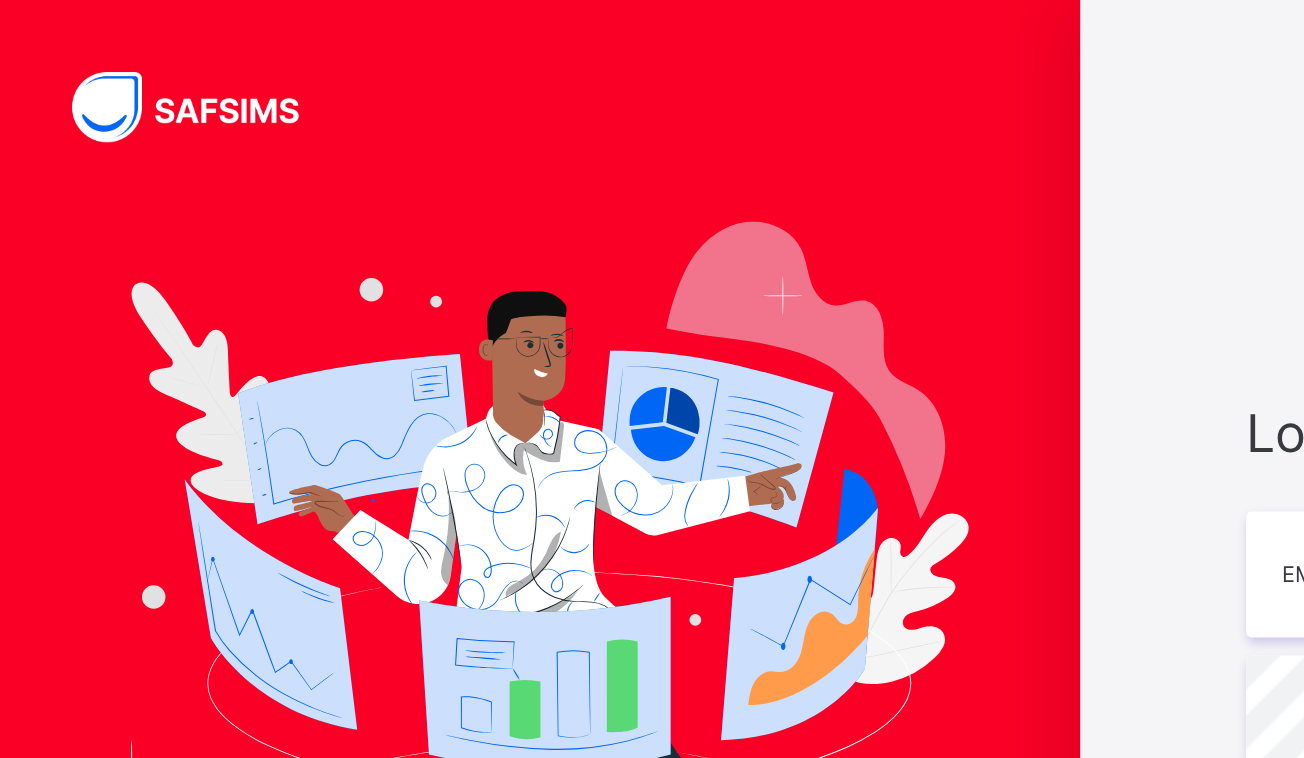 scroll, scrollTop: 0, scrollLeft: 0, axis: both 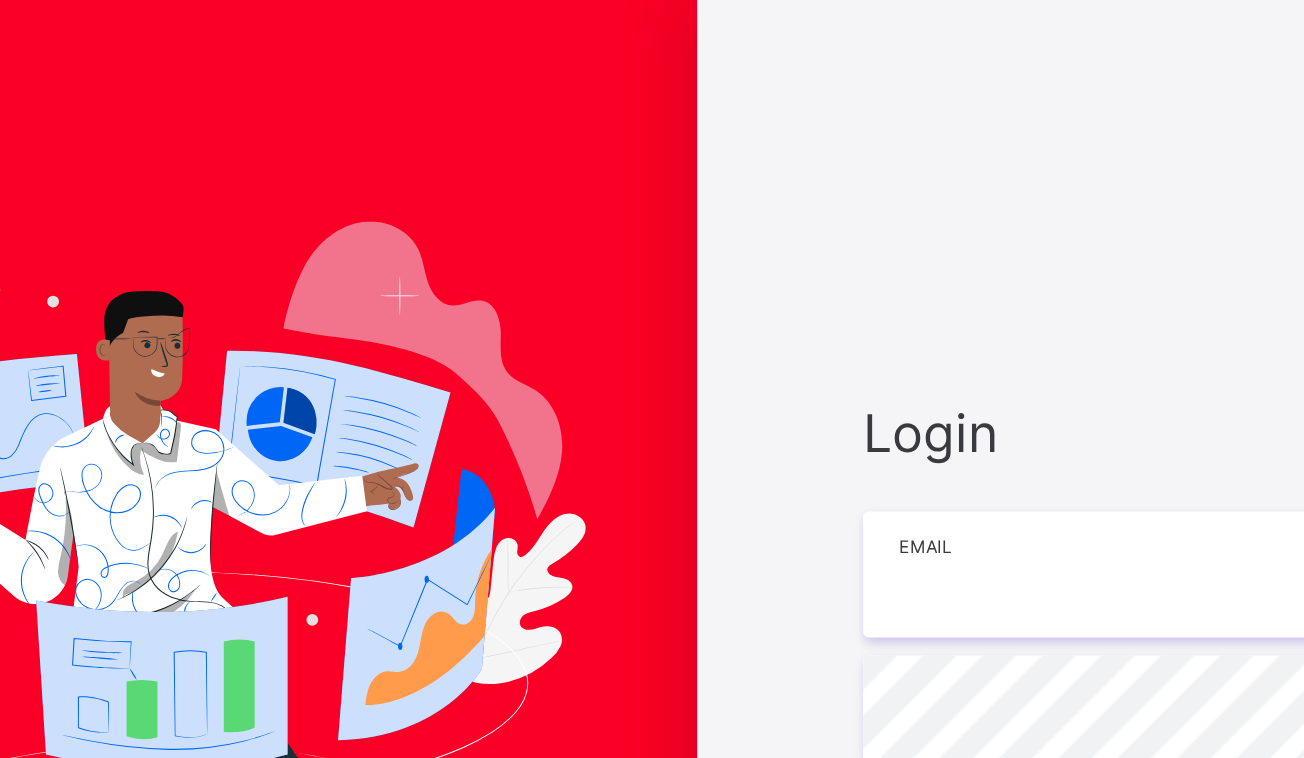 click at bounding box center (952, 319) 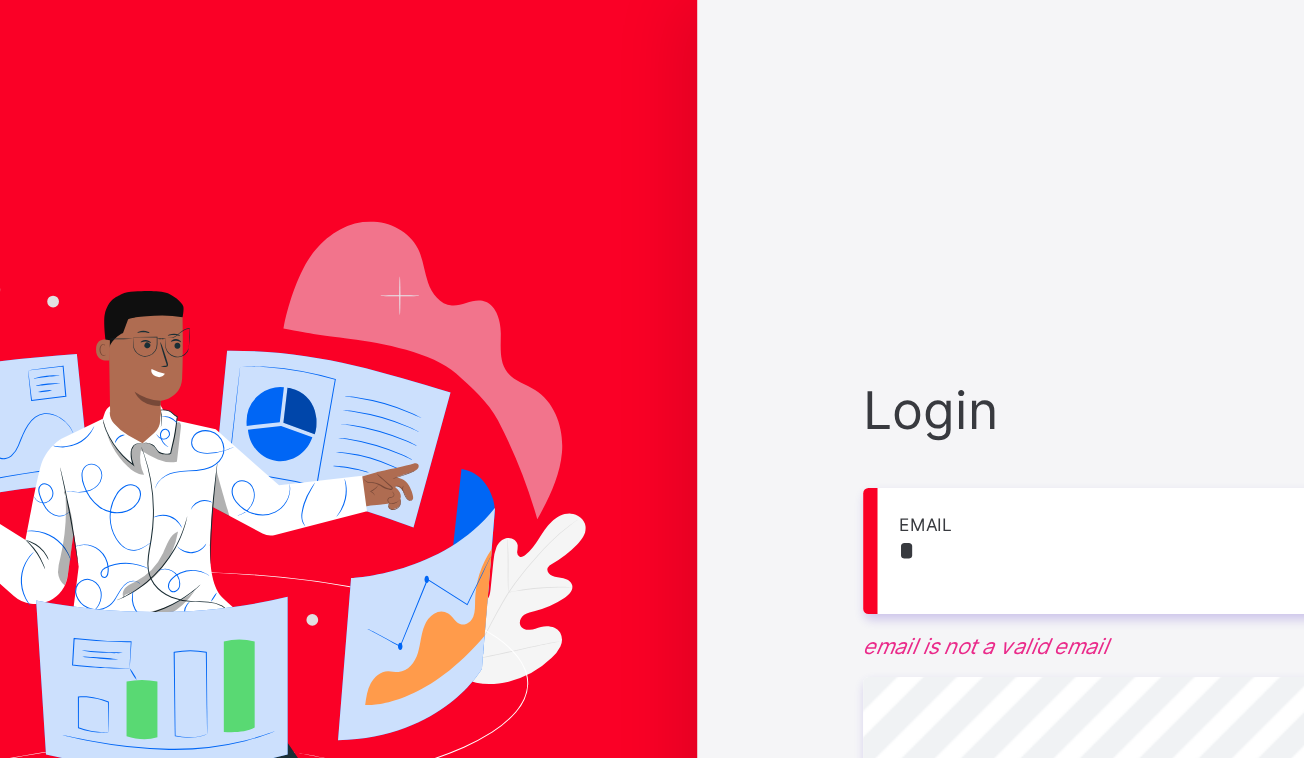 type on "**********" 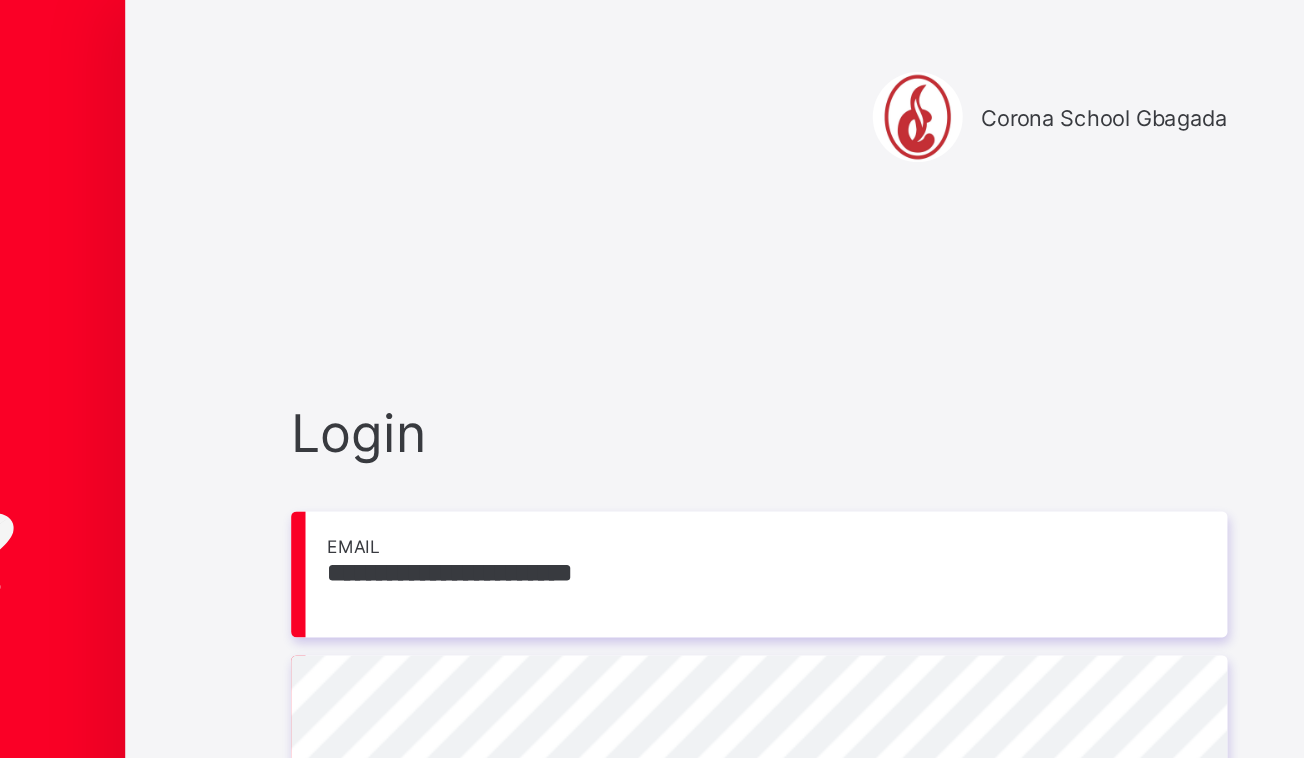 scroll, scrollTop: 0, scrollLeft: 0, axis: both 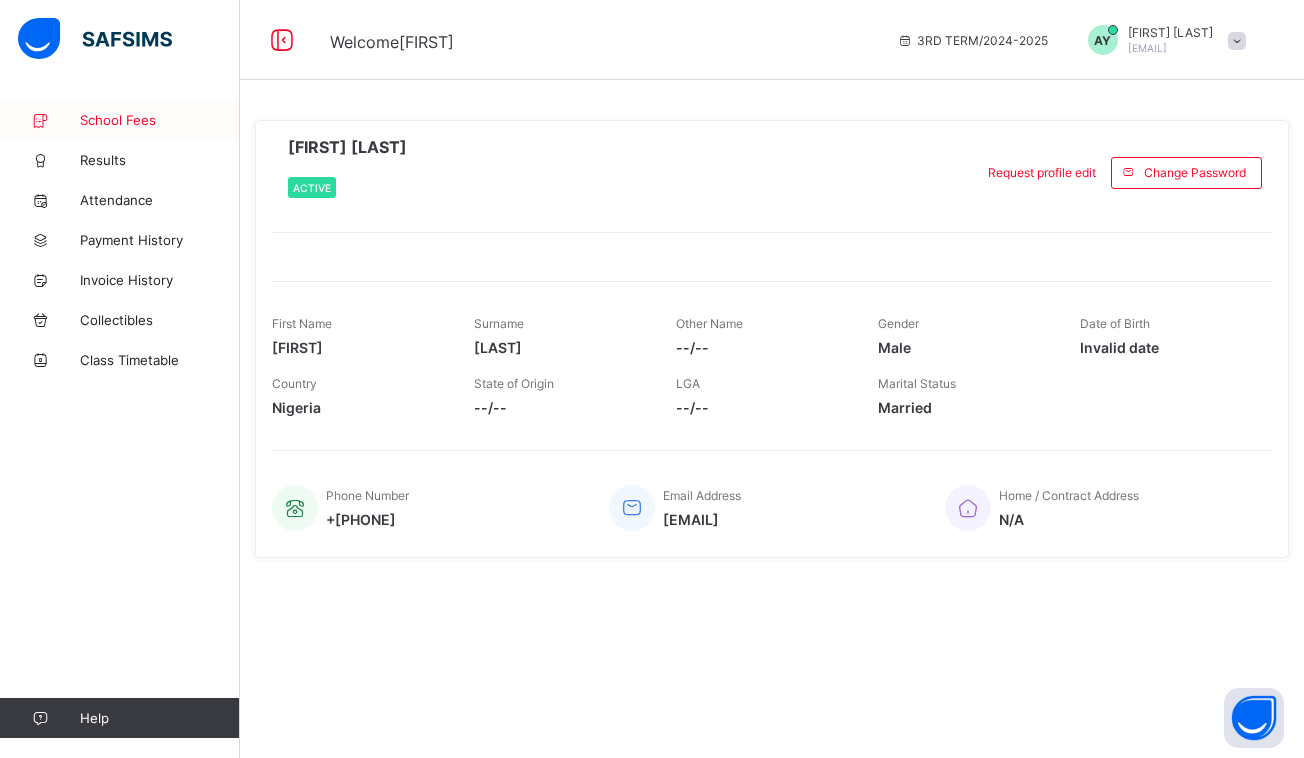 click on "School Fees" at bounding box center [160, 120] 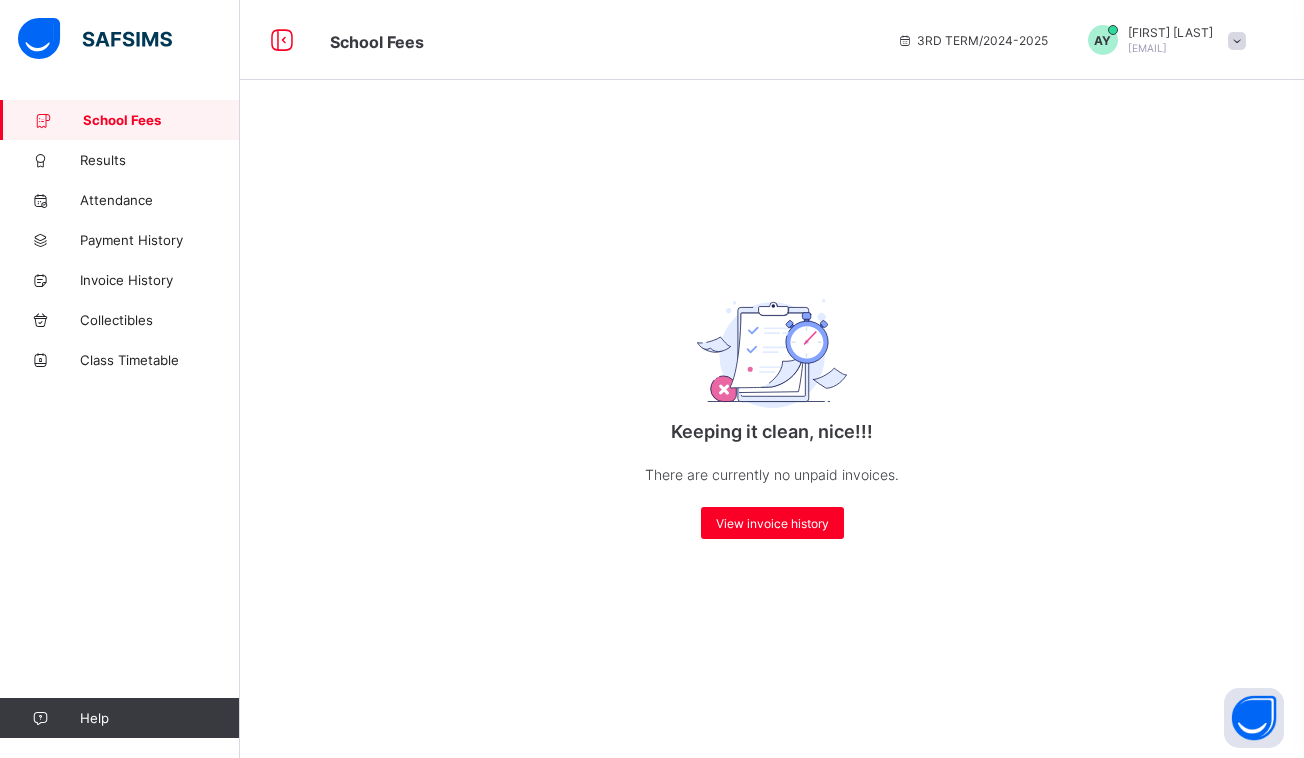 click on "[EMAIL]" at bounding box center [1147, 48] 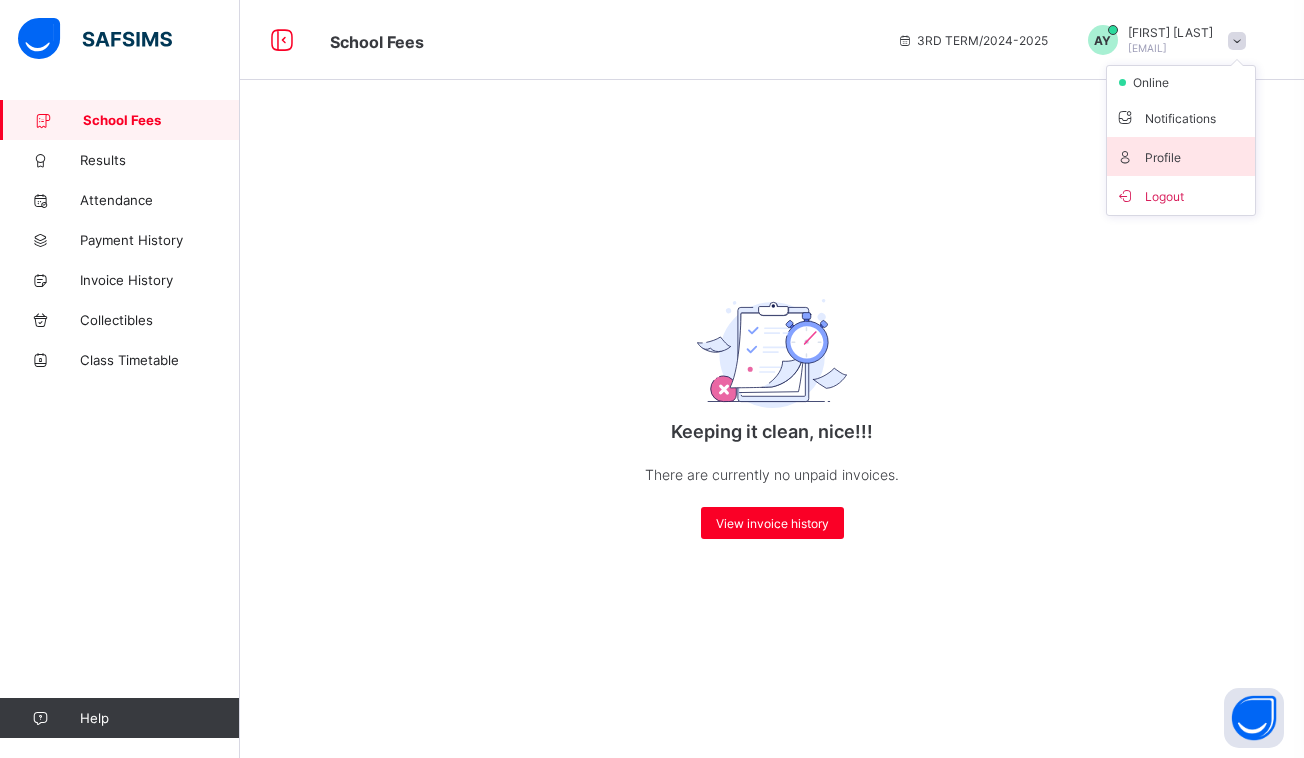 click at bounding box center (1125, 156) 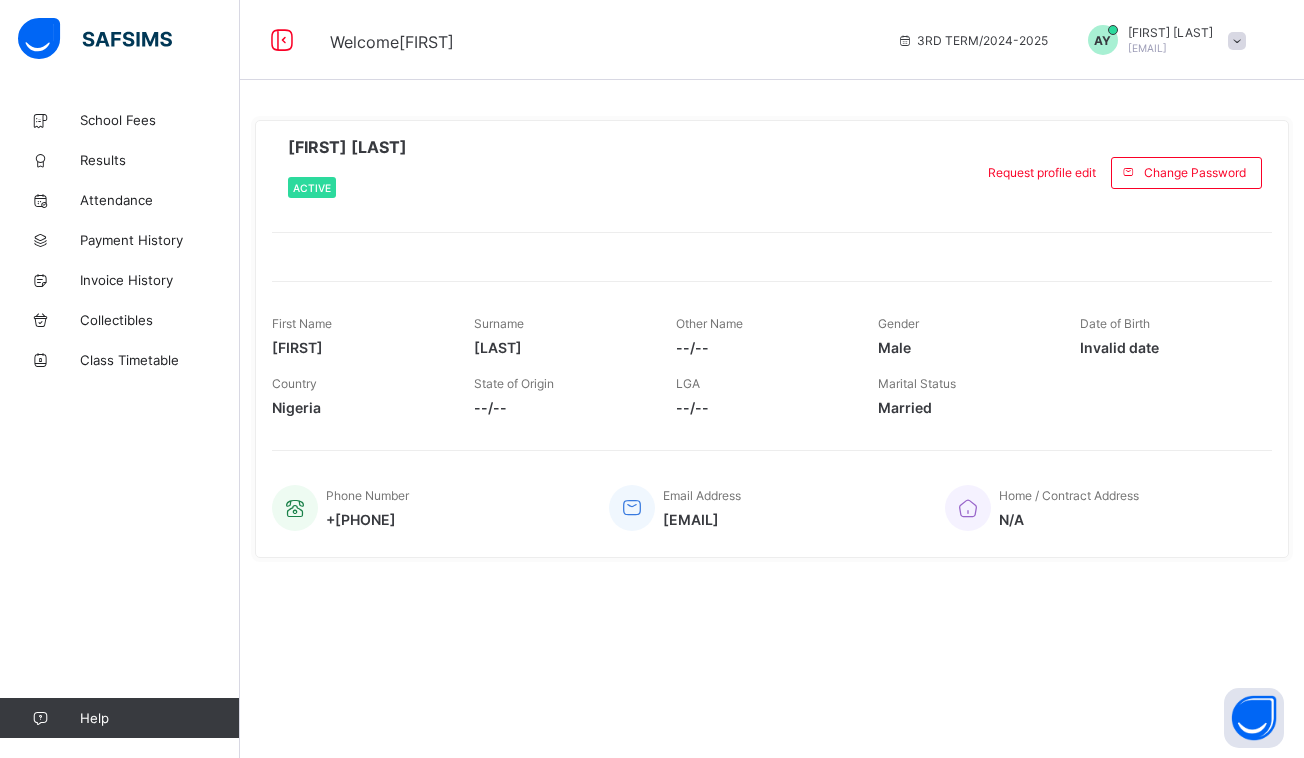 click on "--/--" at bounding box center (560, 407) 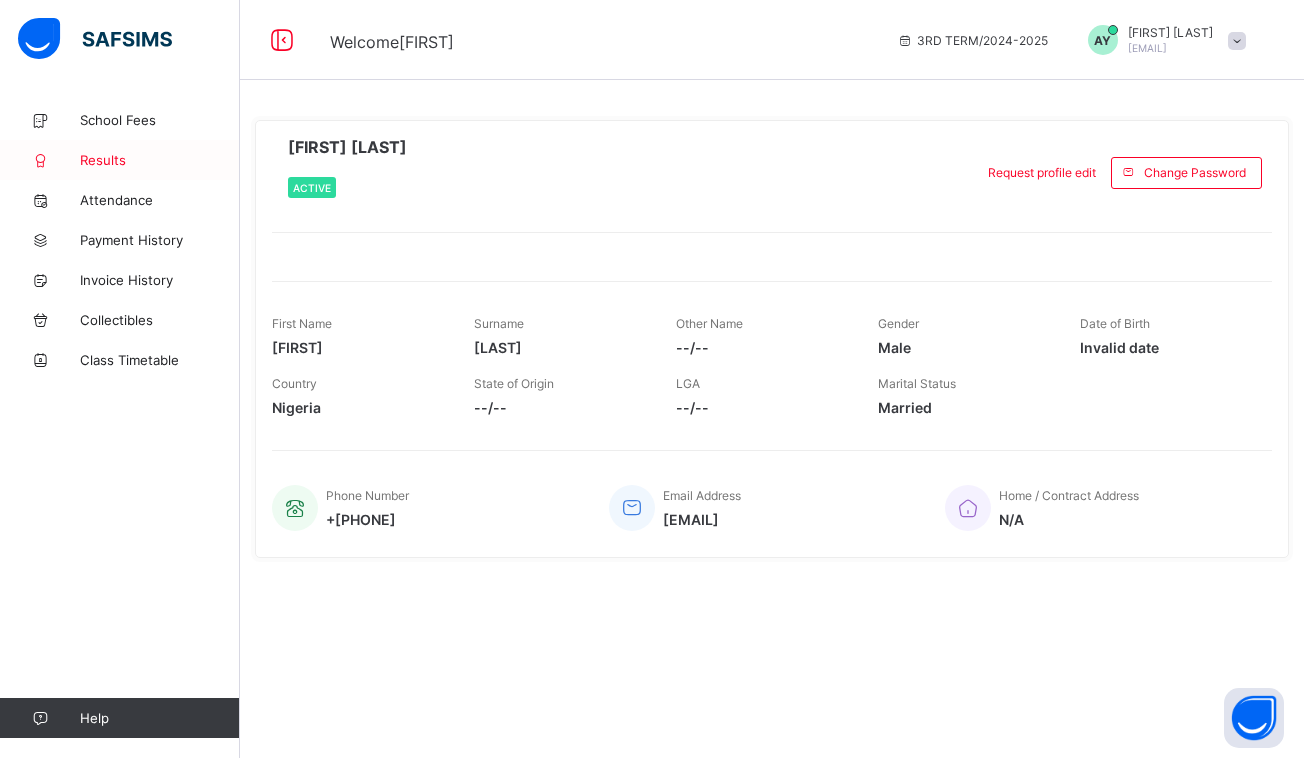 click on "Results" at bounding box center (160, 160) 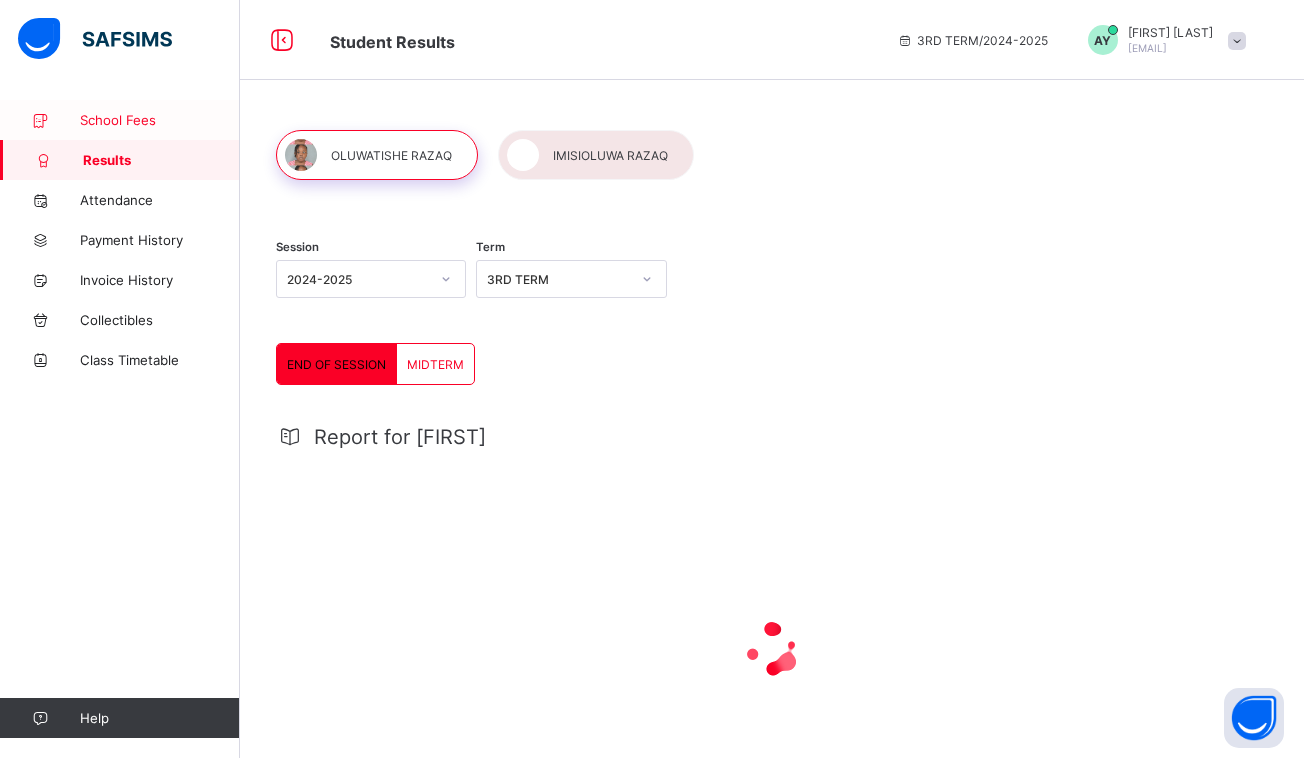 click on "School Fees" at bounding box center [160, 120] 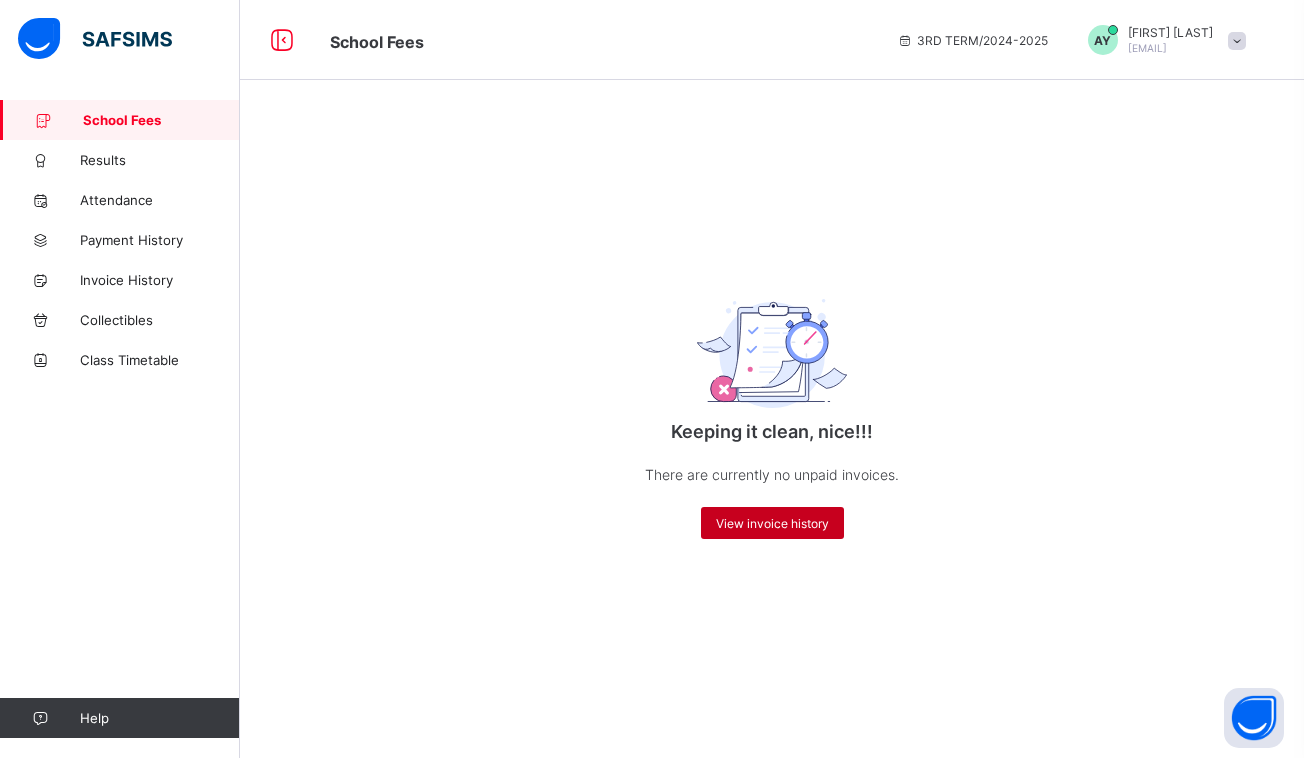 click on "View invoice history" at bounding box center (772, 523) 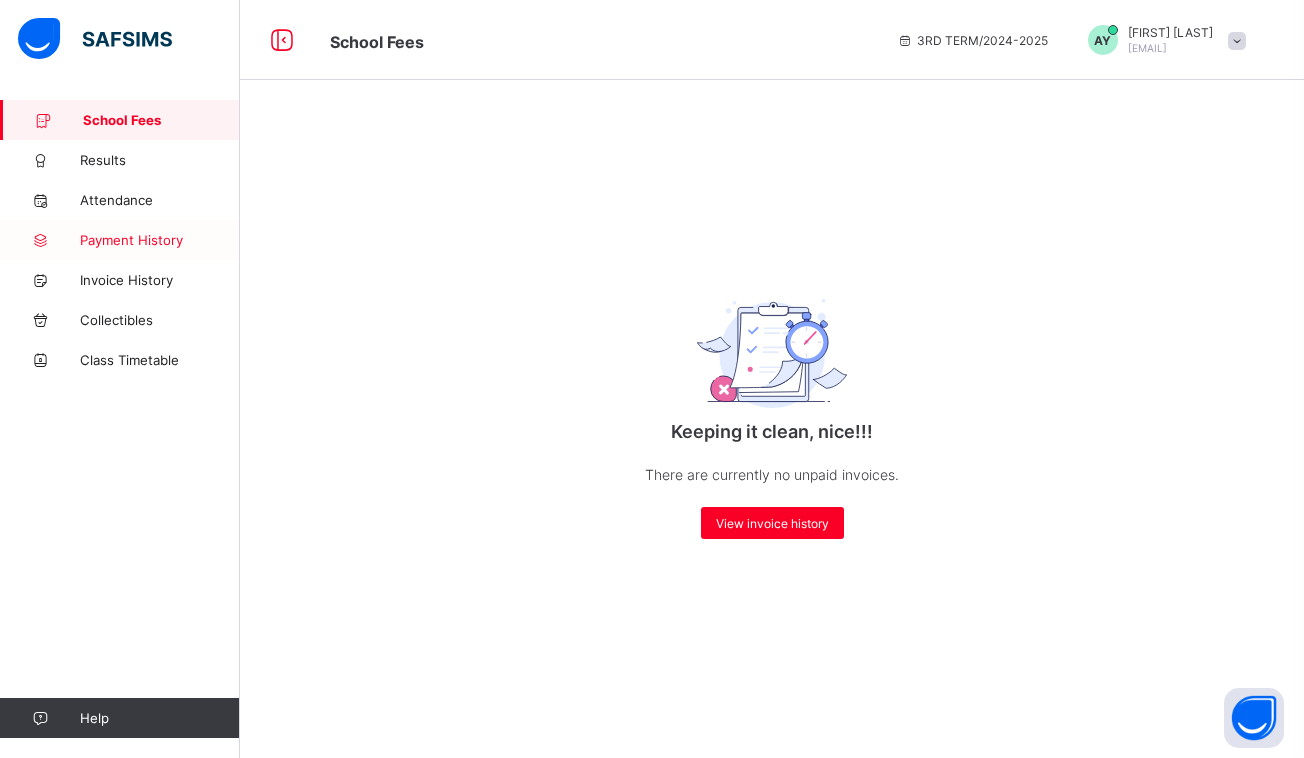 click on "Payment History" at bounding box center [120, 240] 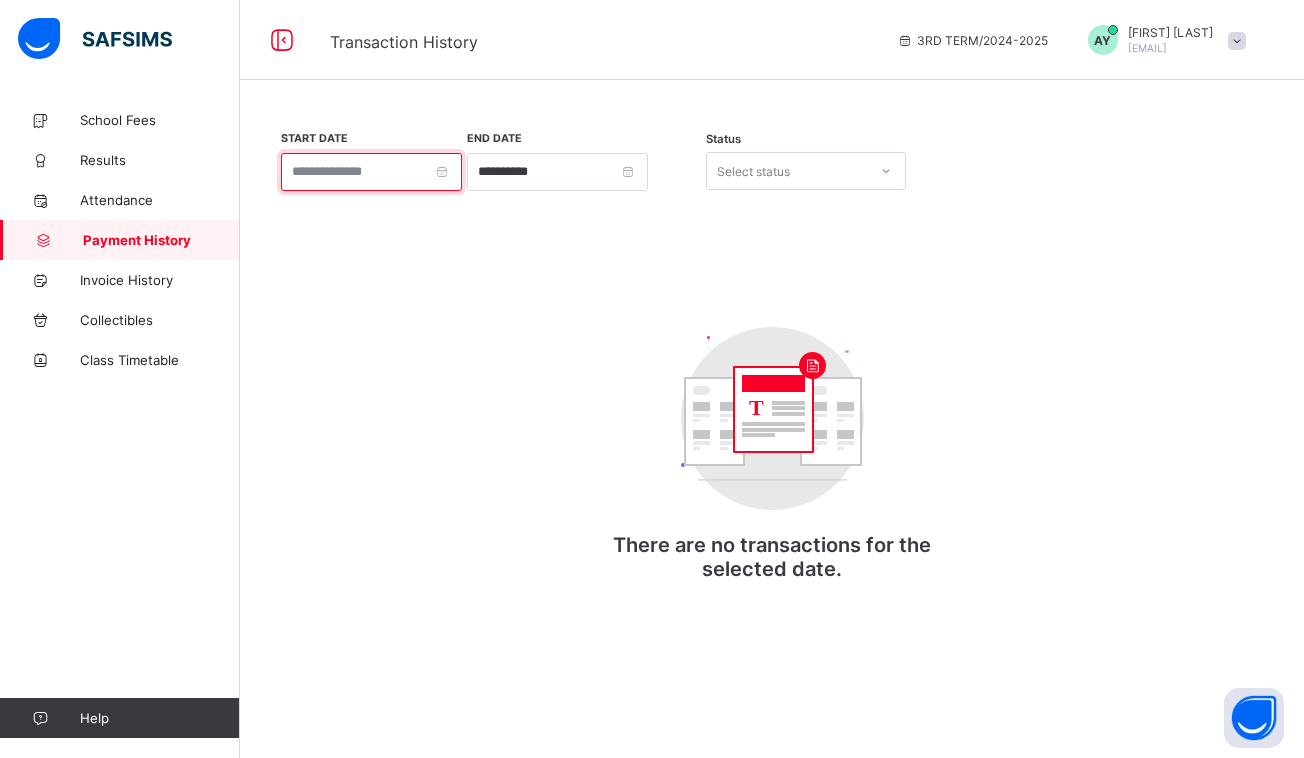 click at bounding box center (371, 172) 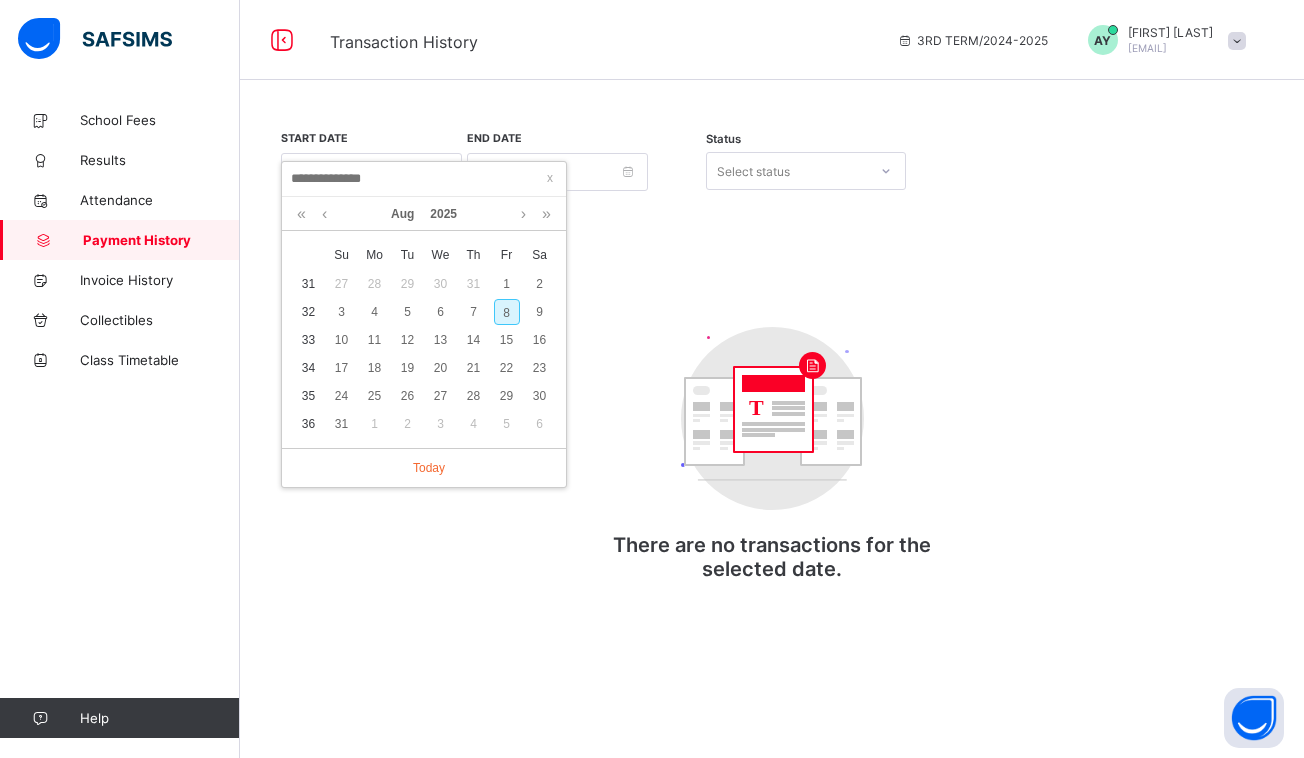 click on "31" at bounding box center [308, 284] 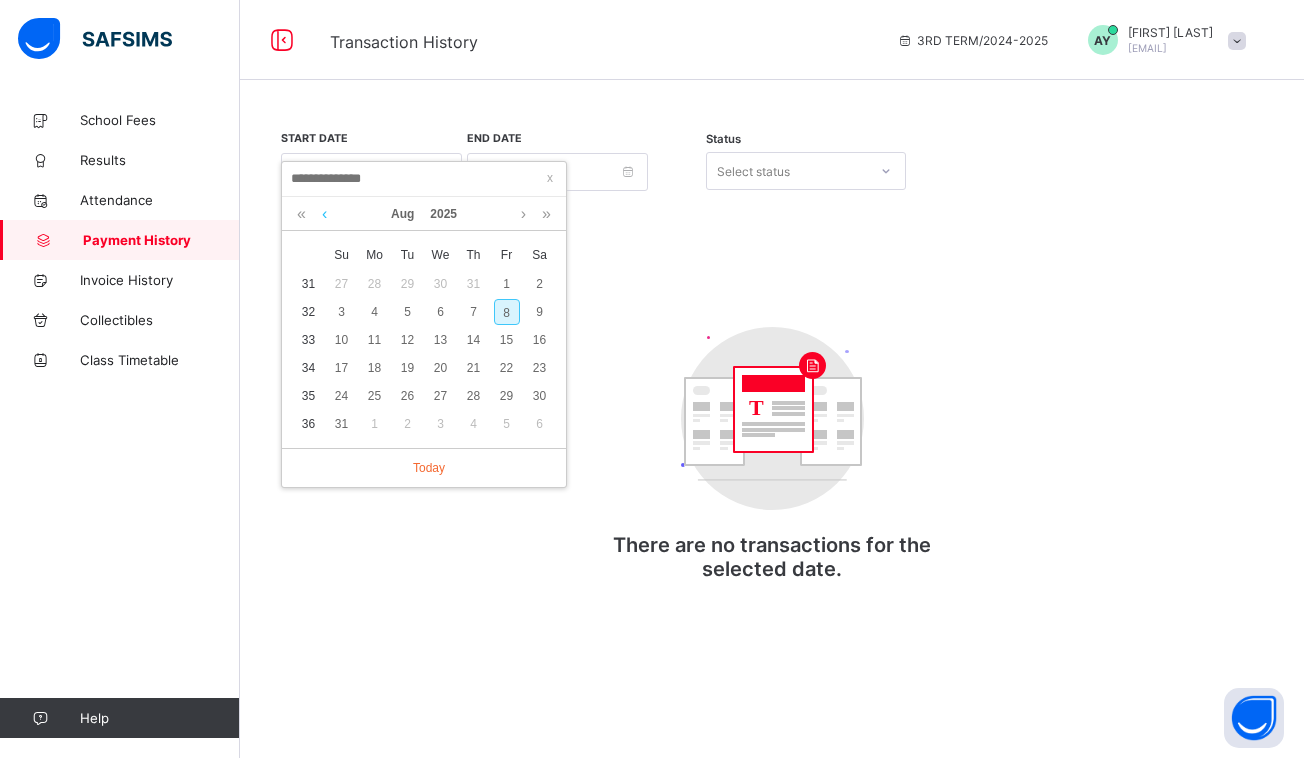 click at bounding box center (324, 214) 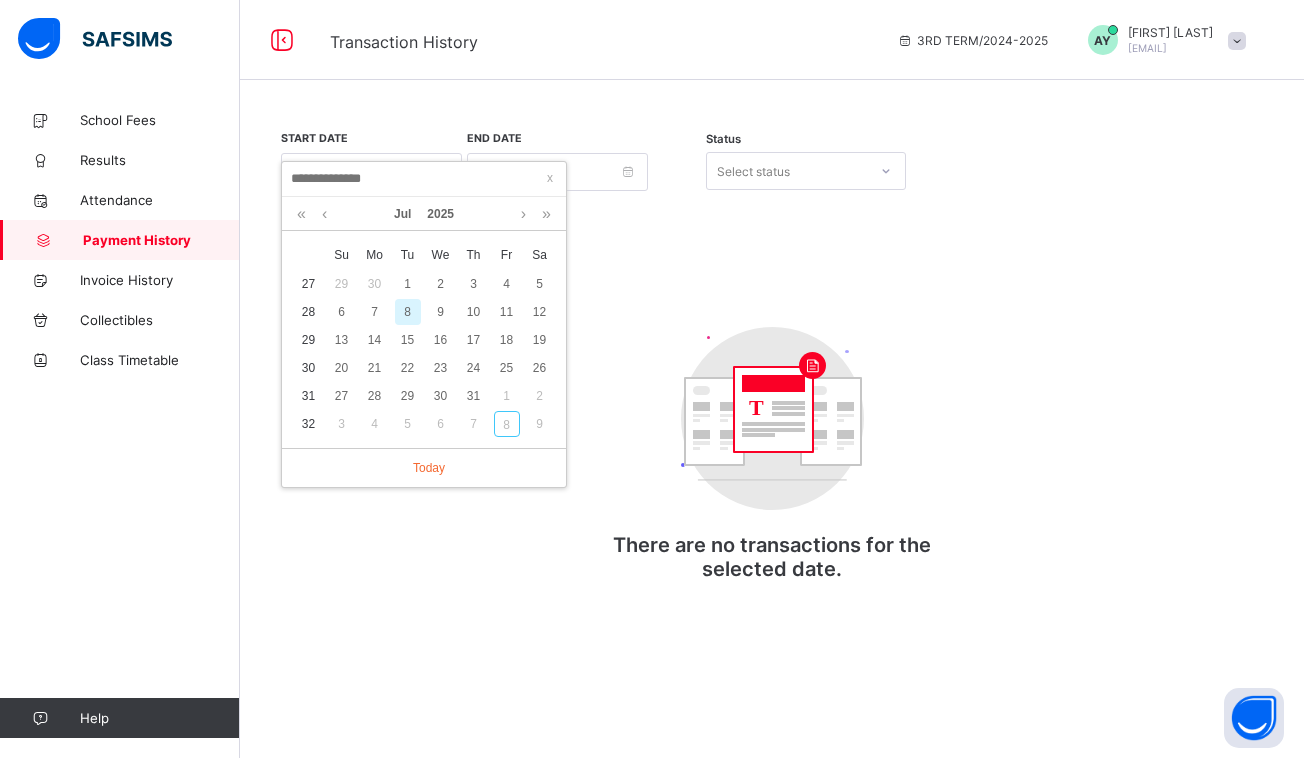 click on "8" at bounding box center (408, 312) 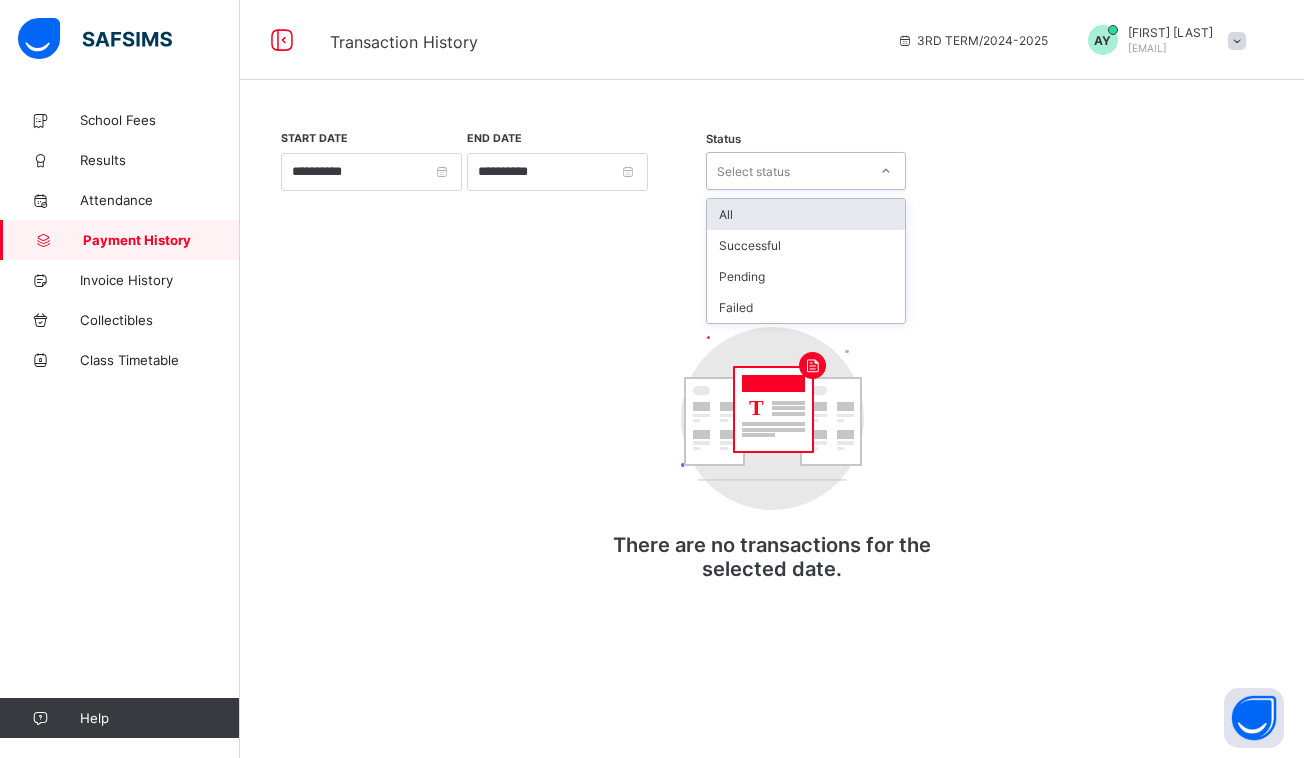 click on "Select status" at bounding box center (753, 171) 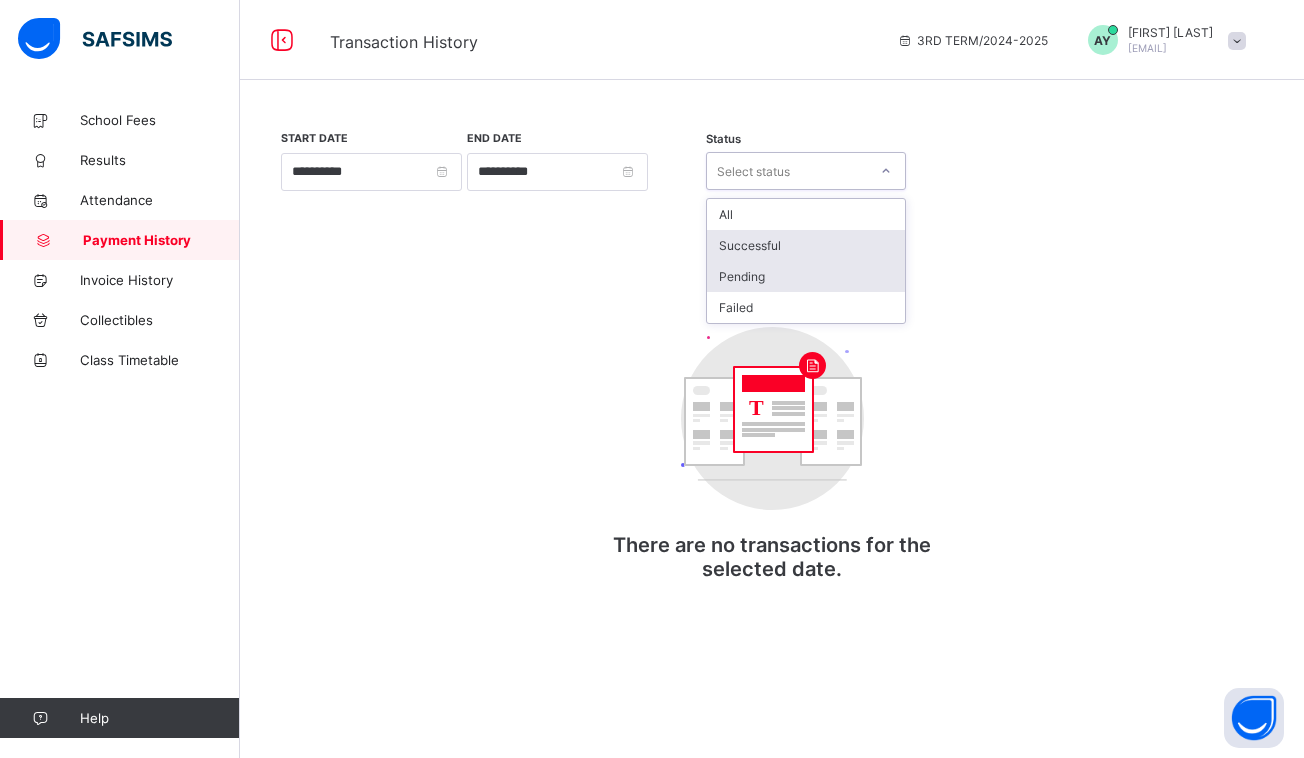 click on "Successful" at bounding box center [806, 245] 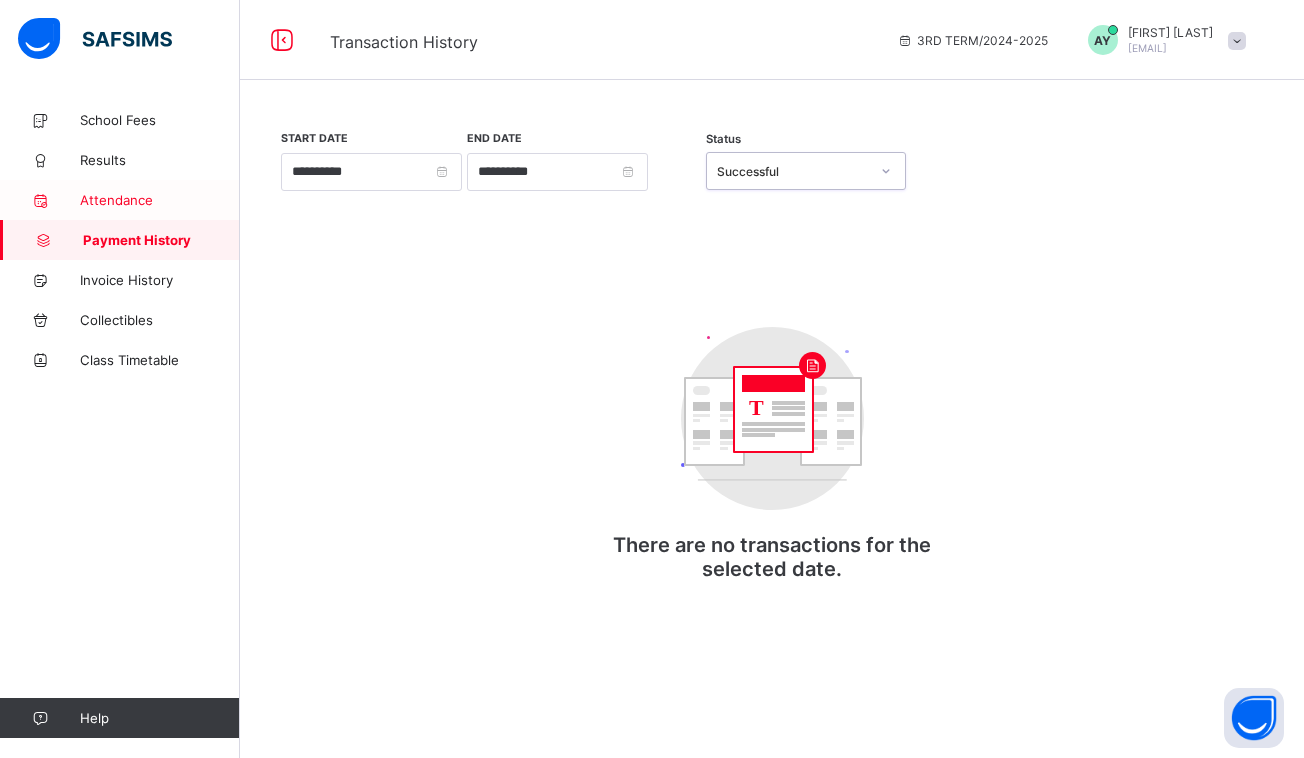 click on "Attendance" at bounding box center [160, 200] 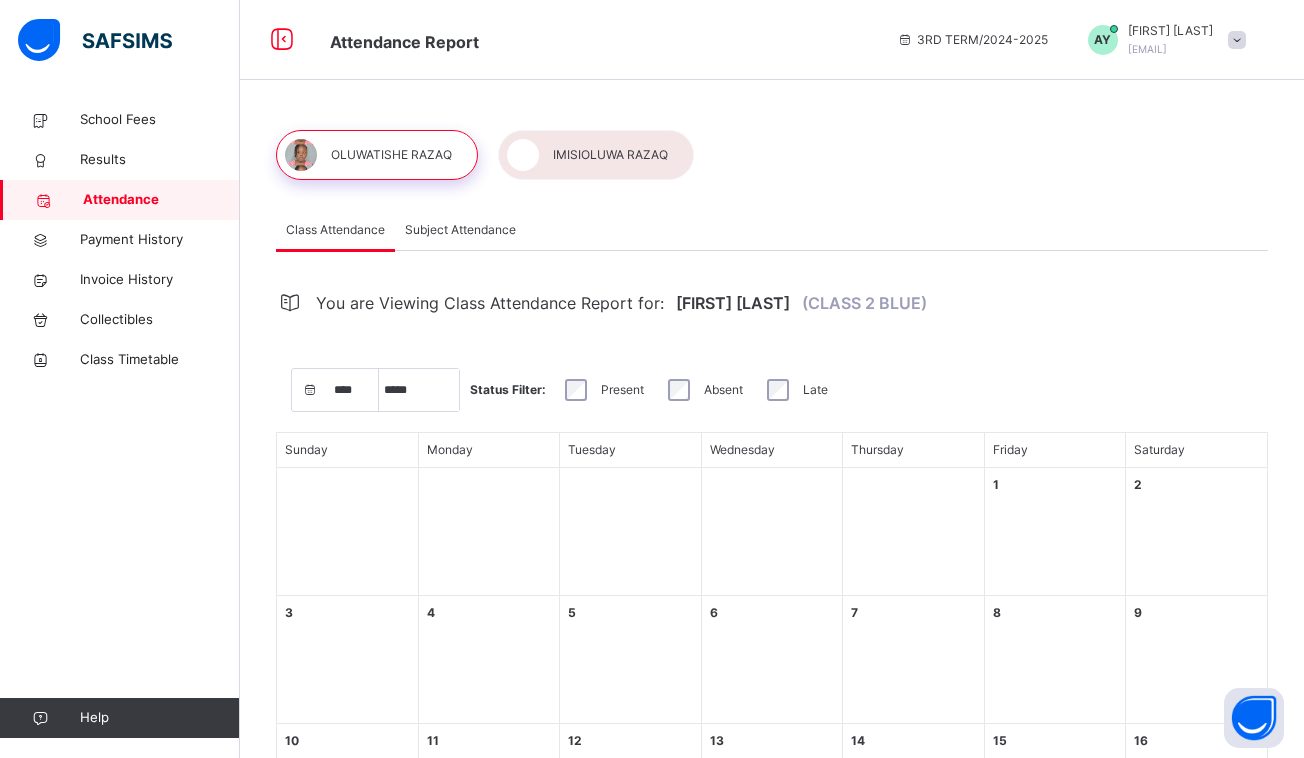 select on "*" 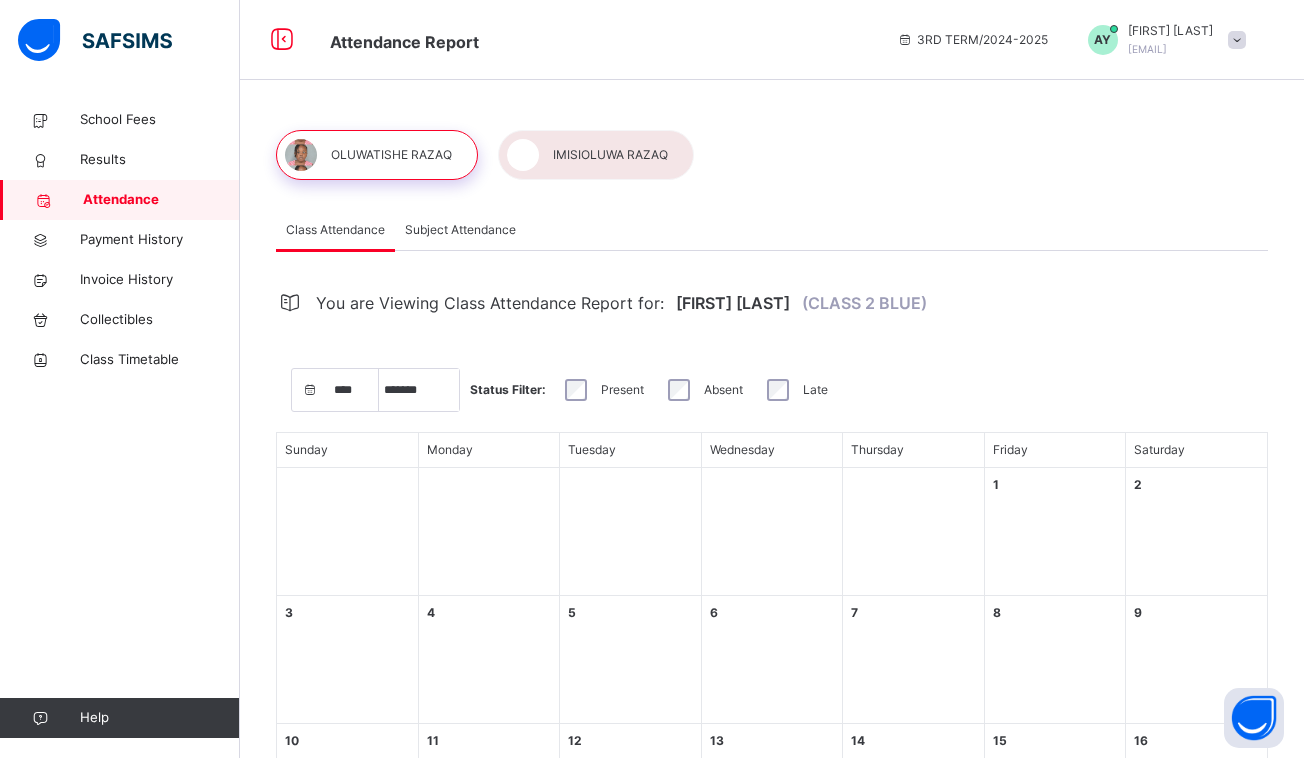 select on "****" 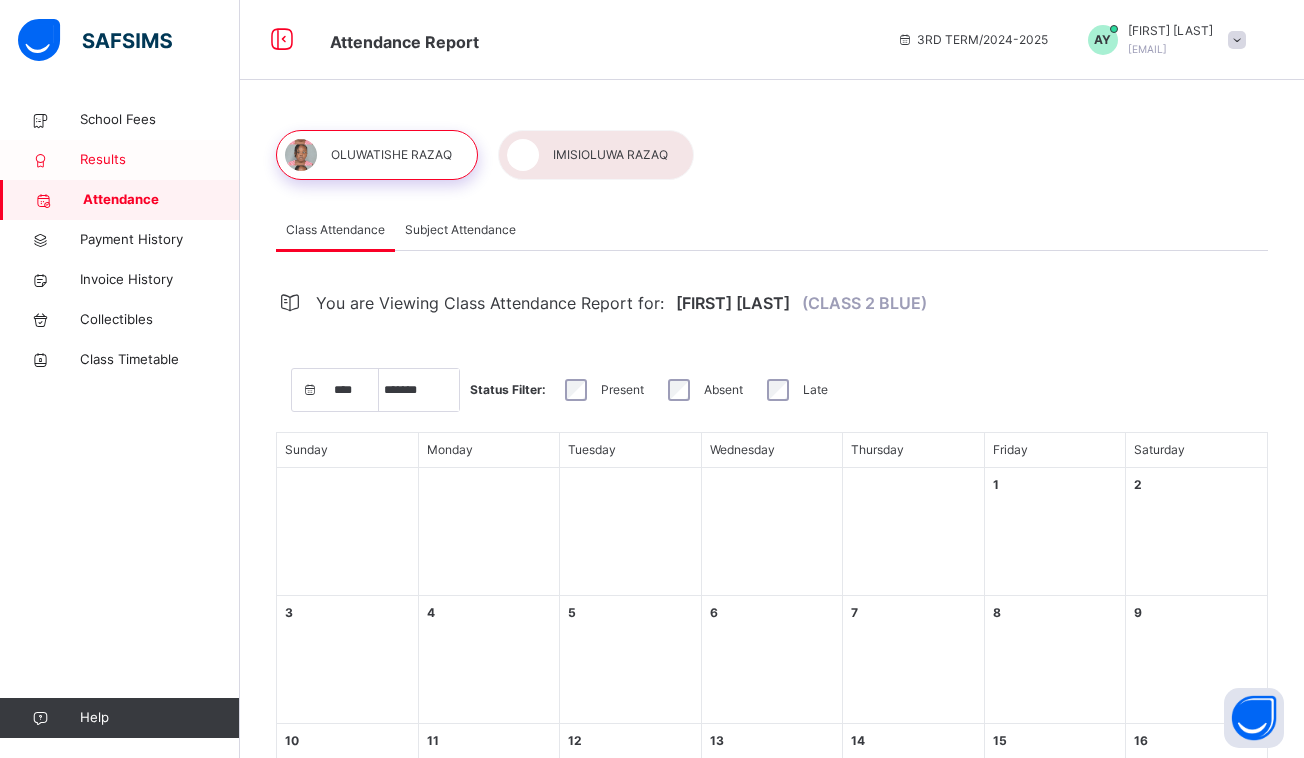 click on "Results" at bounding box center (160, 160) 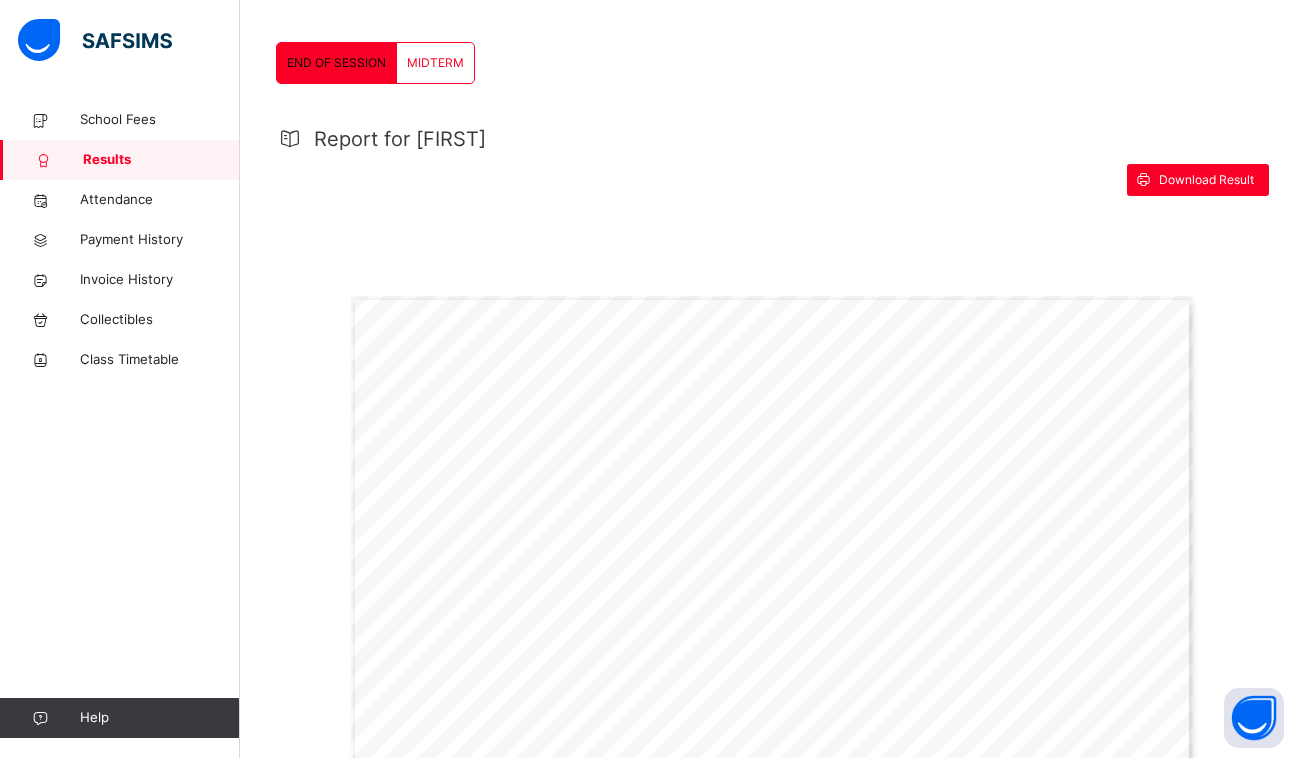 scroll, scrollTop: 300, scrollLeft: 0, axis: vertical 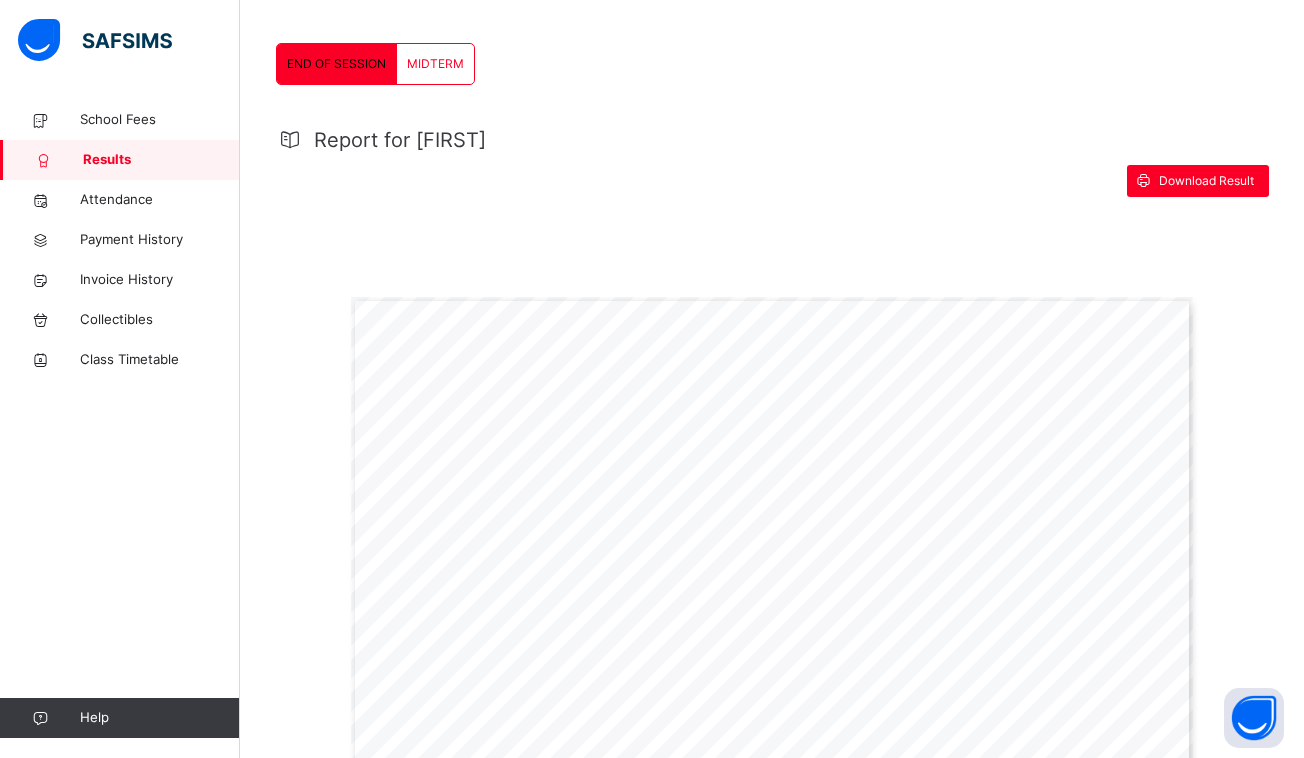 click on "MIDTERM" at bounding box center (435, 64) 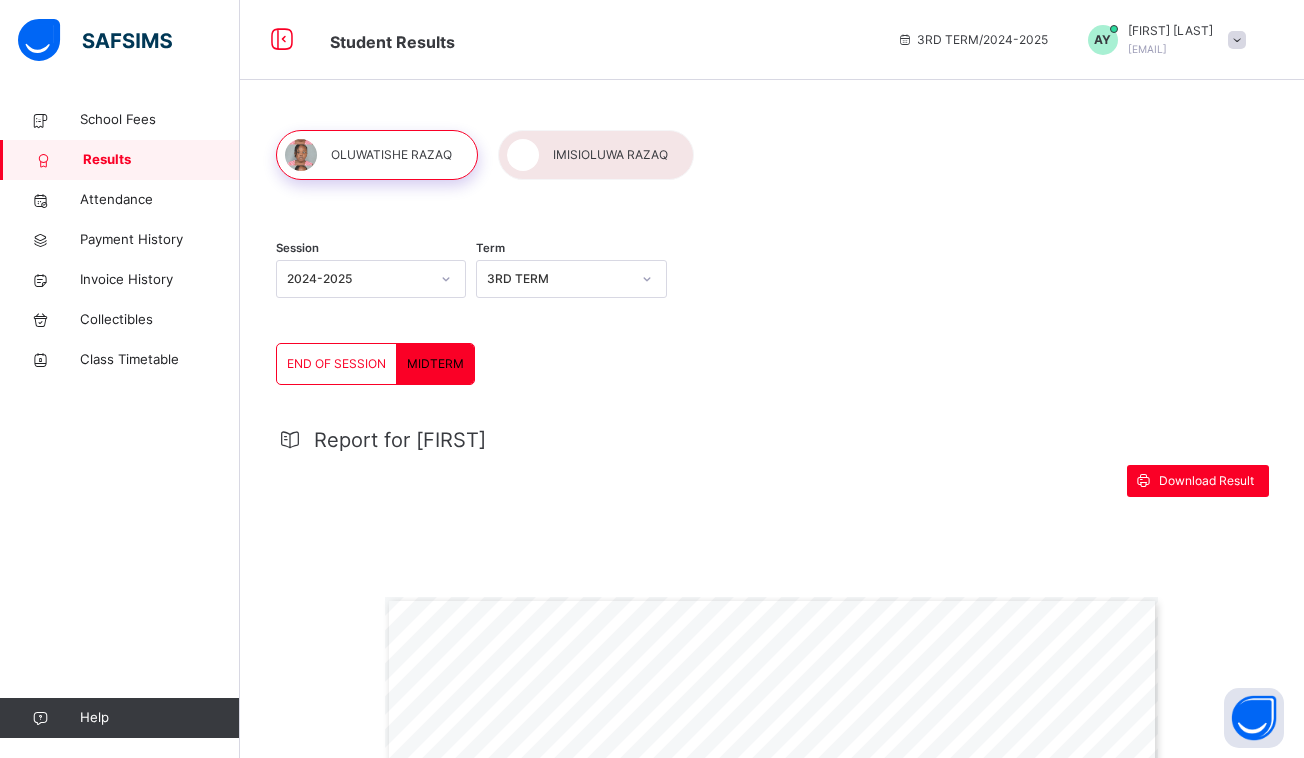 scroll, scrollTop: 0, scrollLeft: 0, axis: both 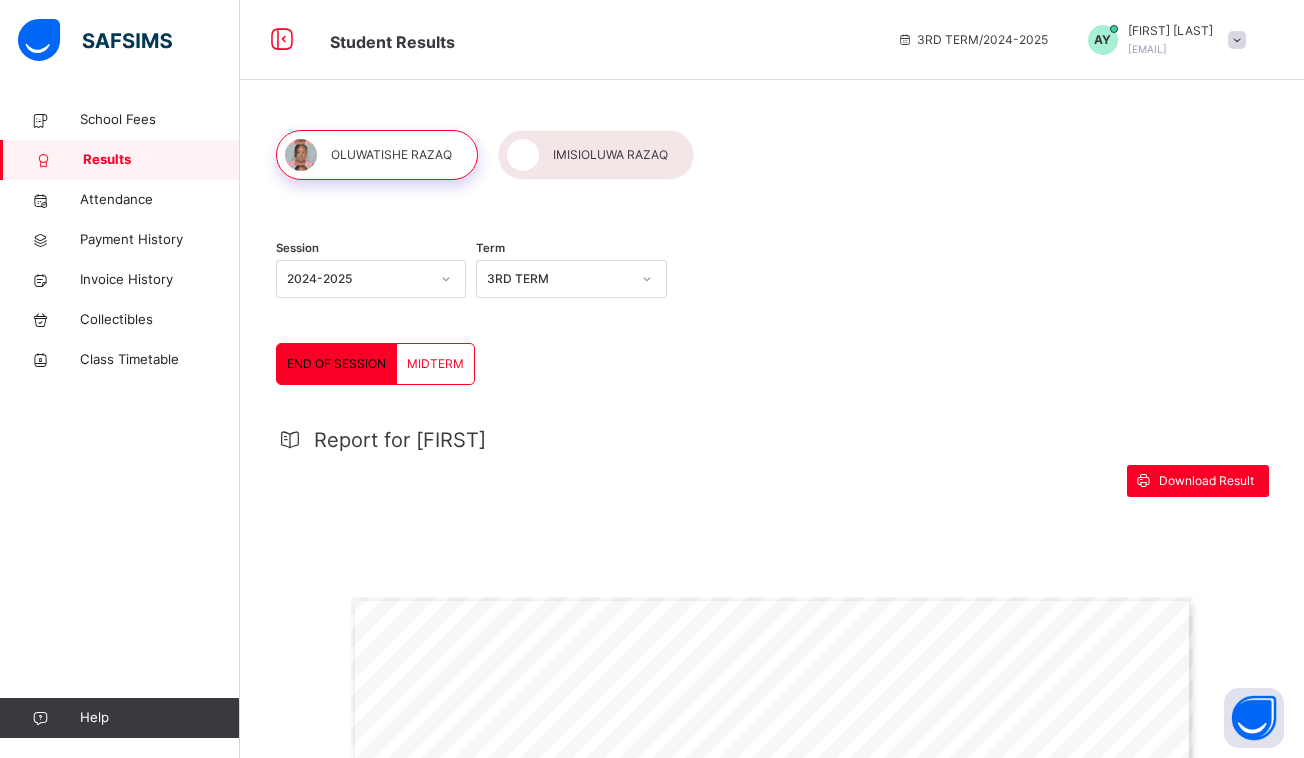 click at bounding box center [596, 155] 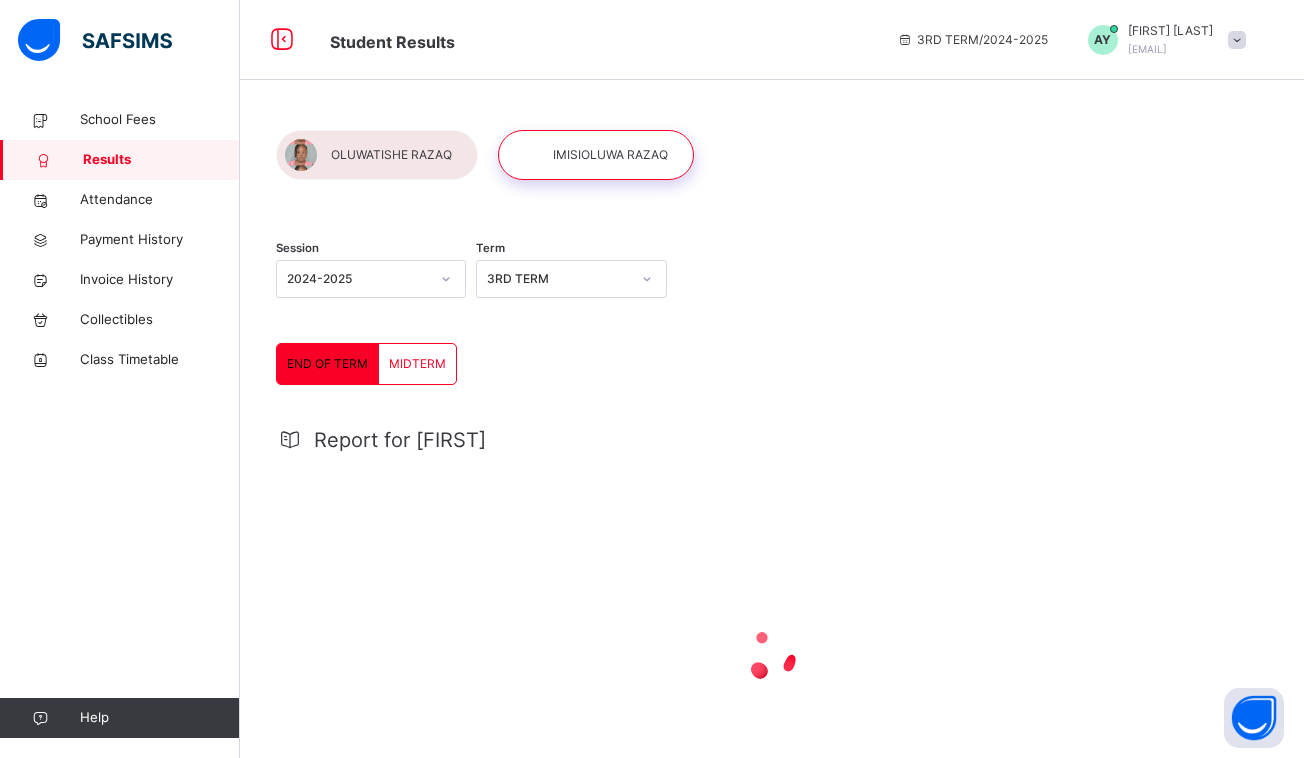scroll, scrollTop: 0, scrollLeft: 0, axis: both 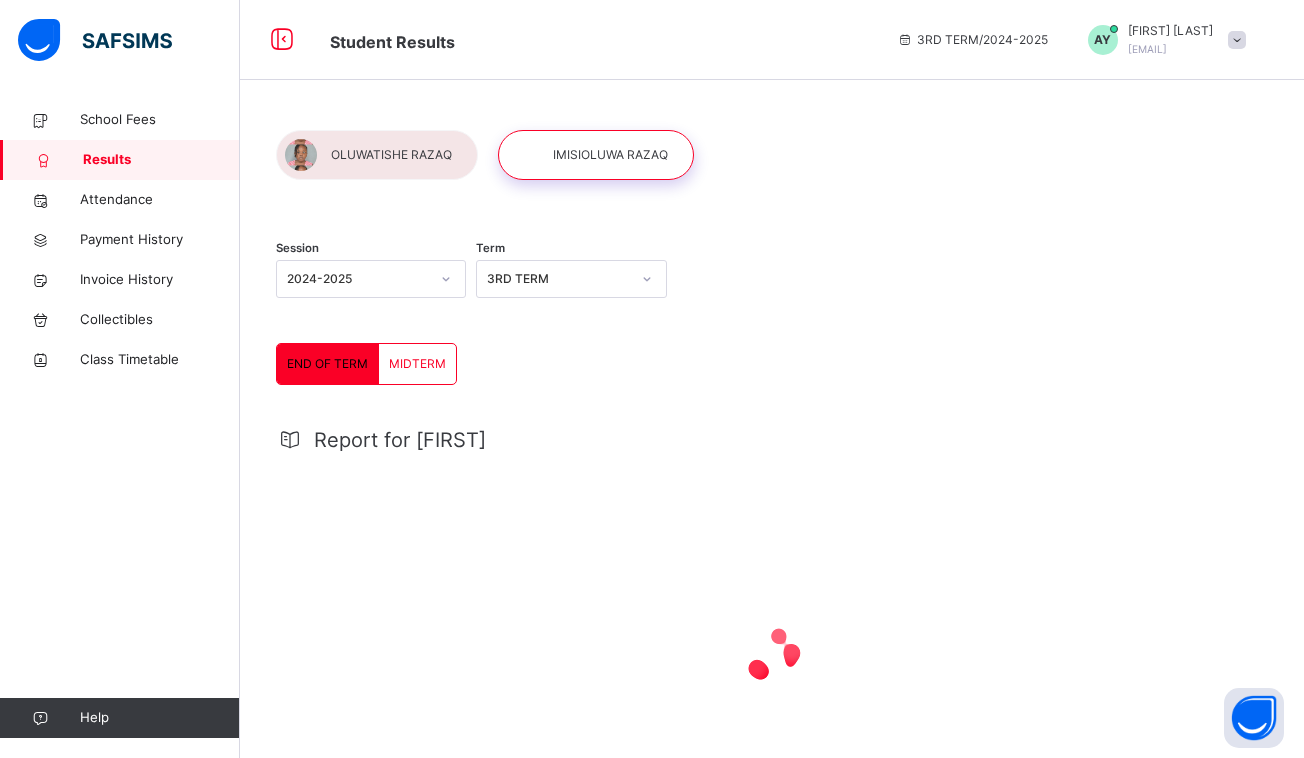 click at bounding box center [596, 155] 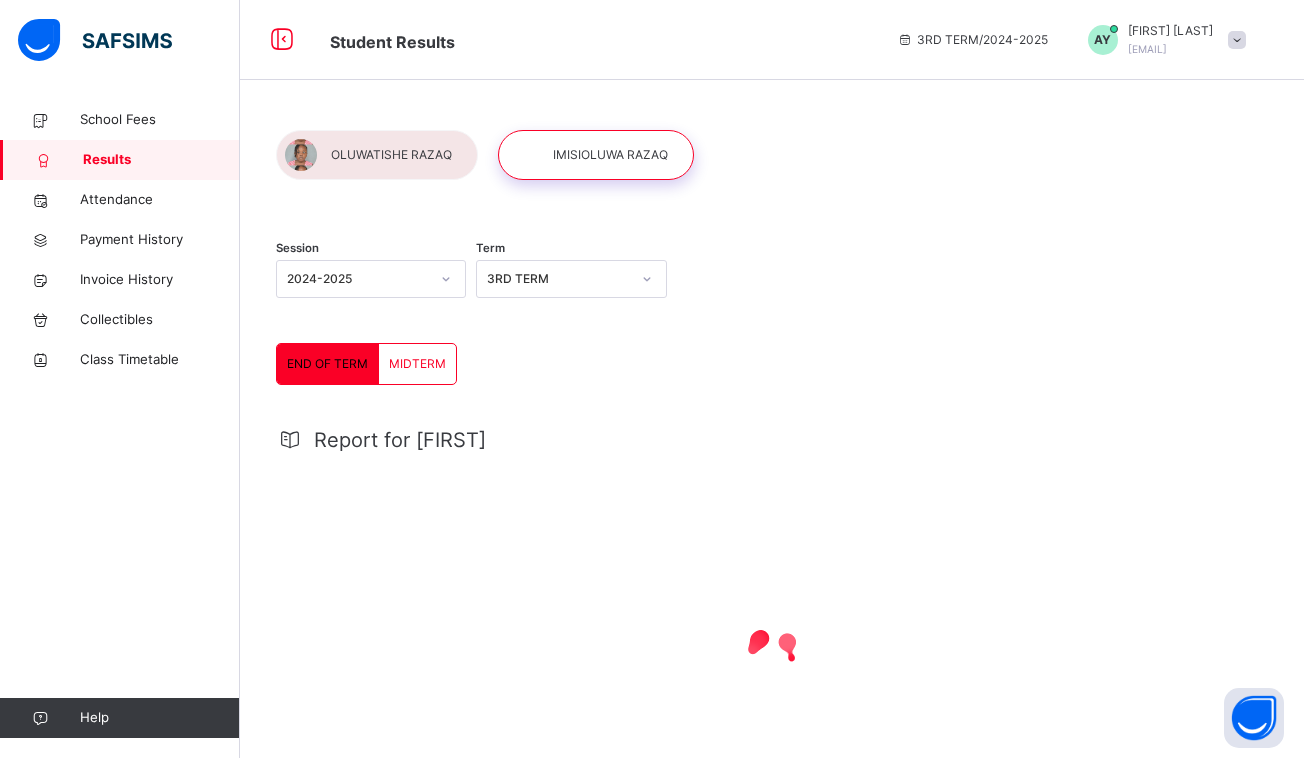 click on "MIDTERM" at bounding box center [417, 364] 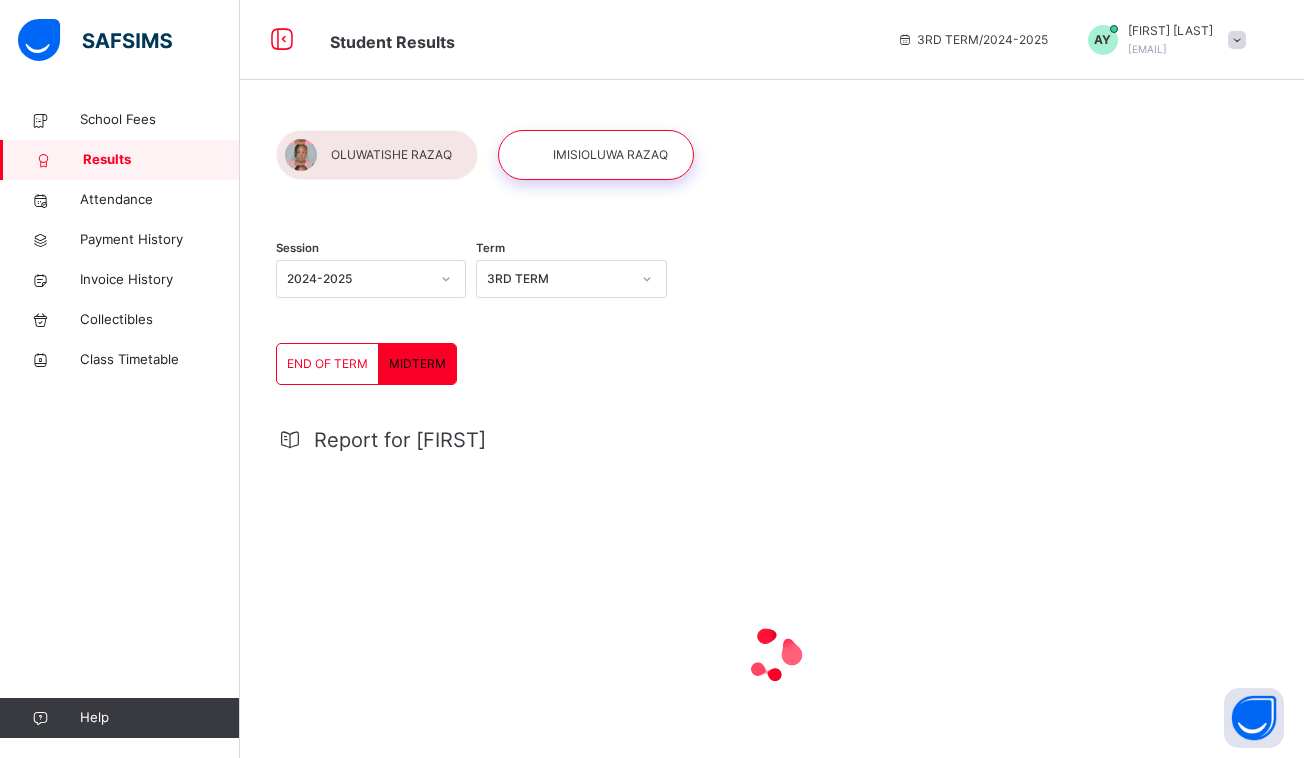 click on "END OF TERM" at bounding box center [327, 364] 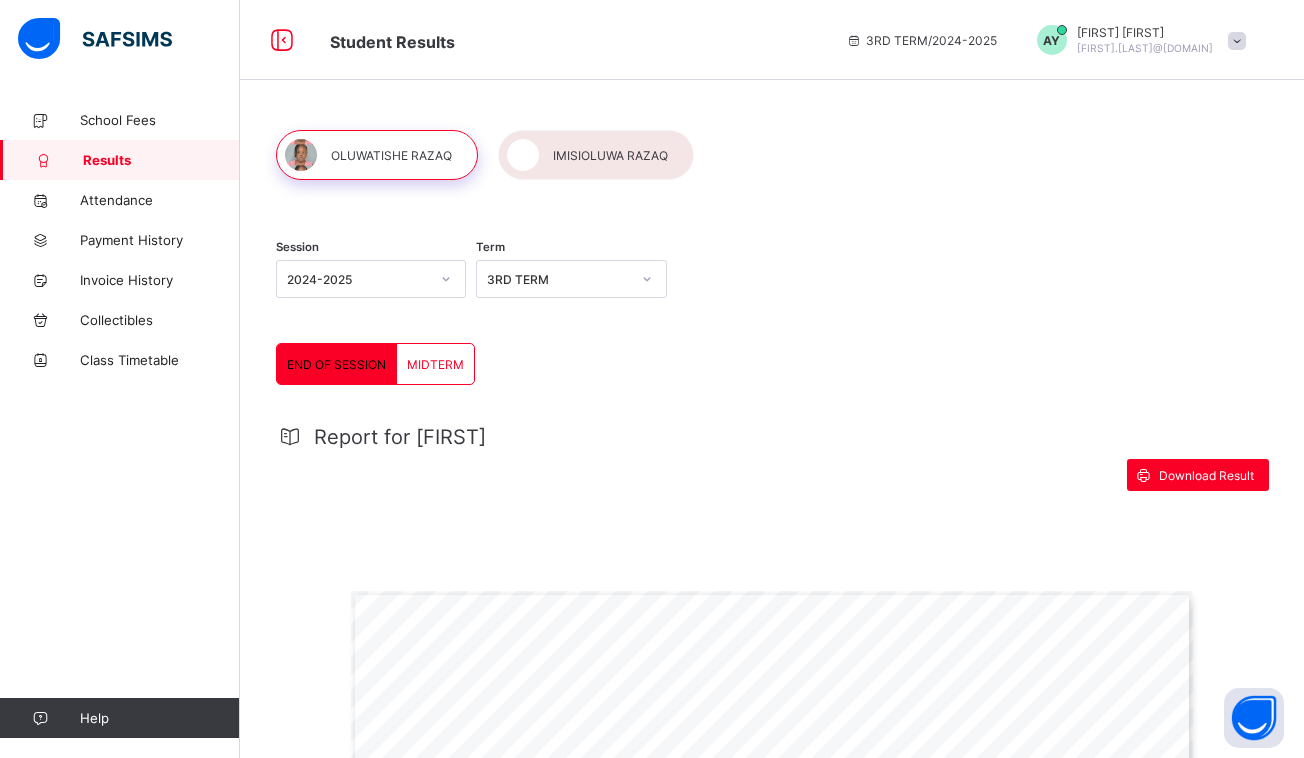 scroll, scrollTop: 0, scrollLeft: 0, axis: both 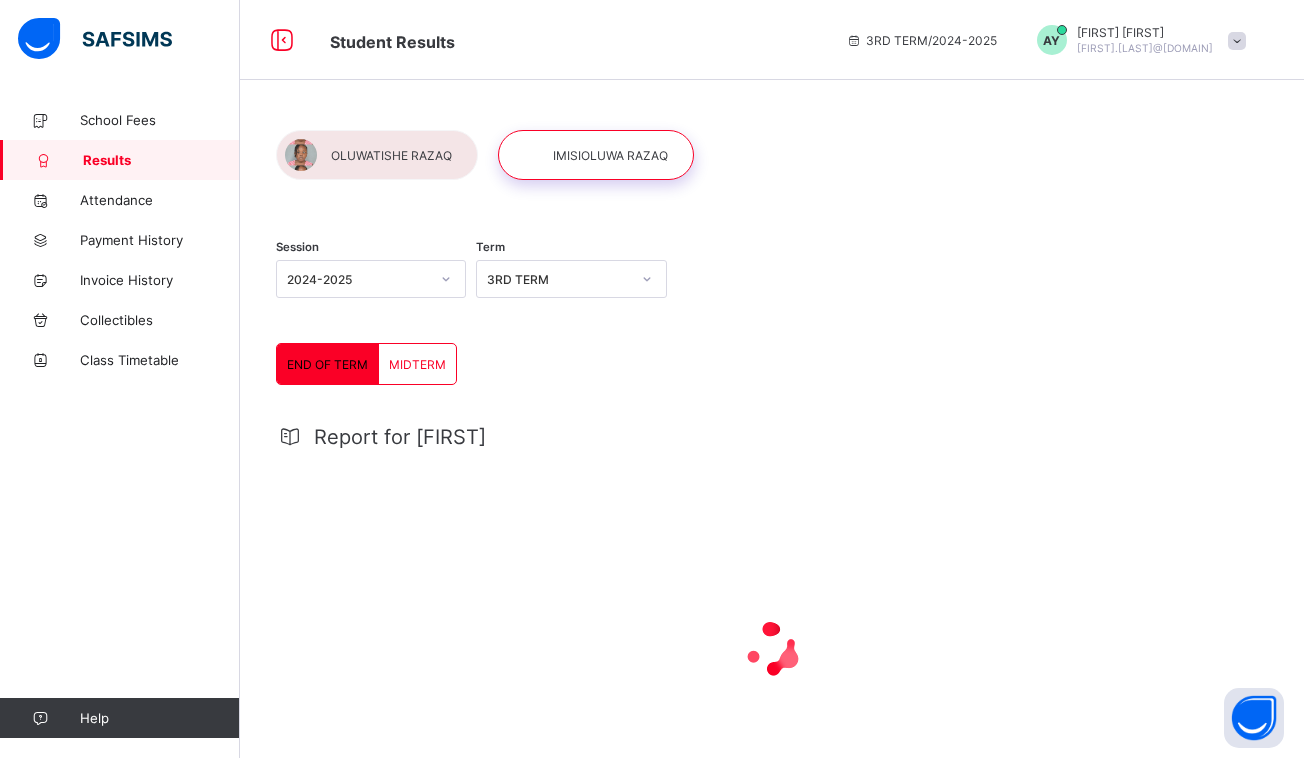 click at bounding box center (1237, 41) 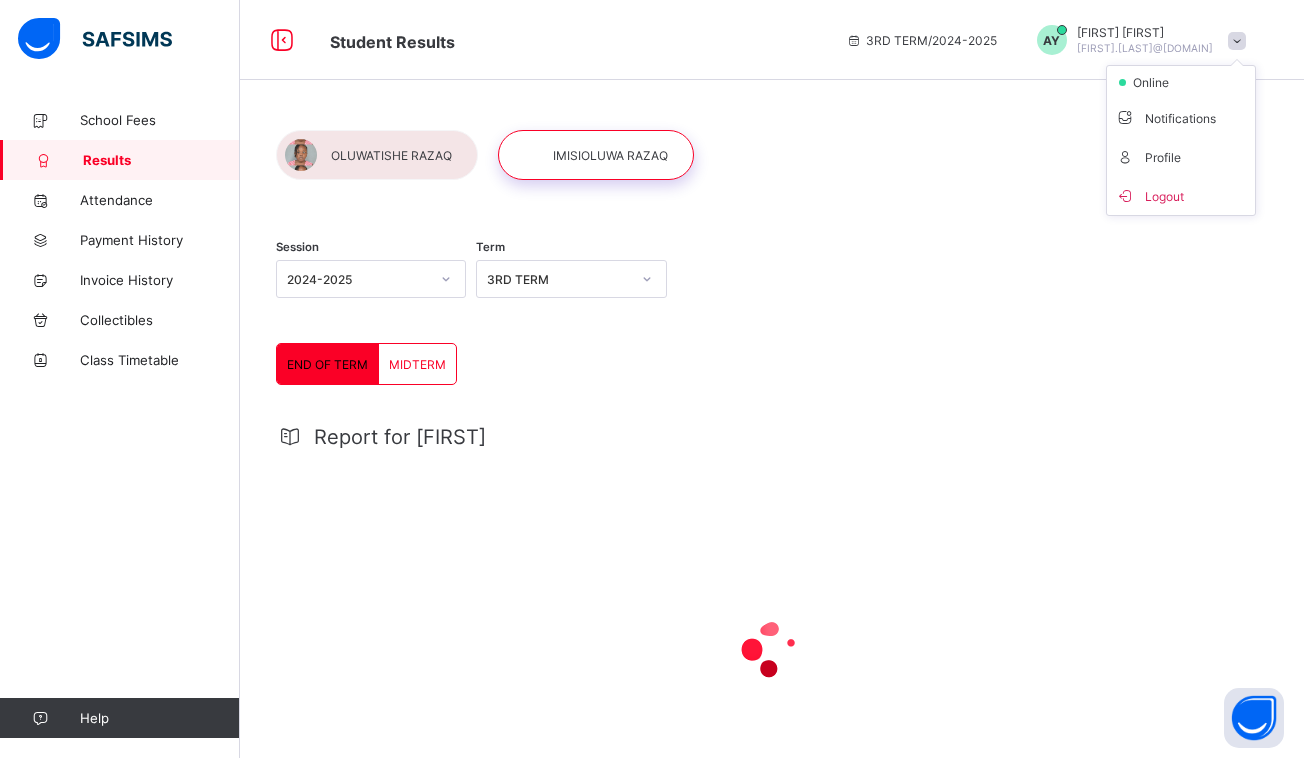 click at bounding box center (1237, 41) 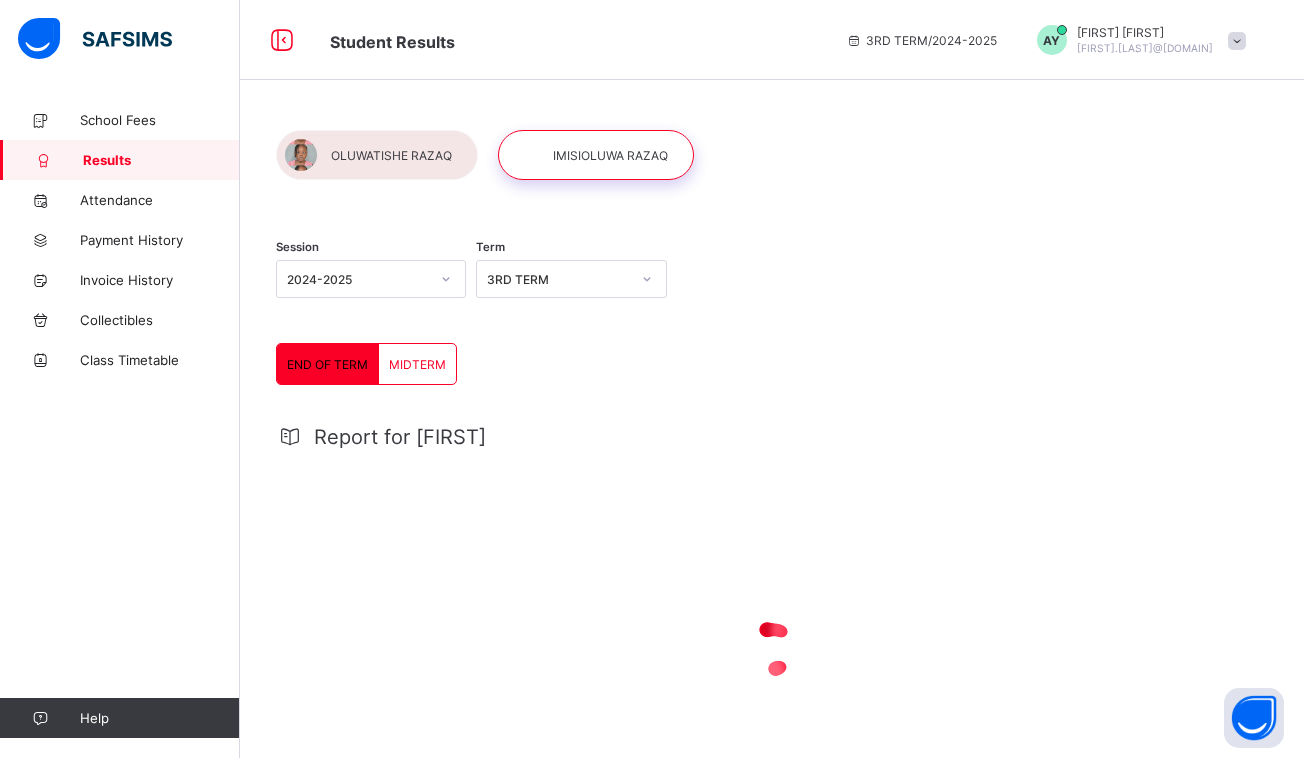 click at bounding box center [377, 155] 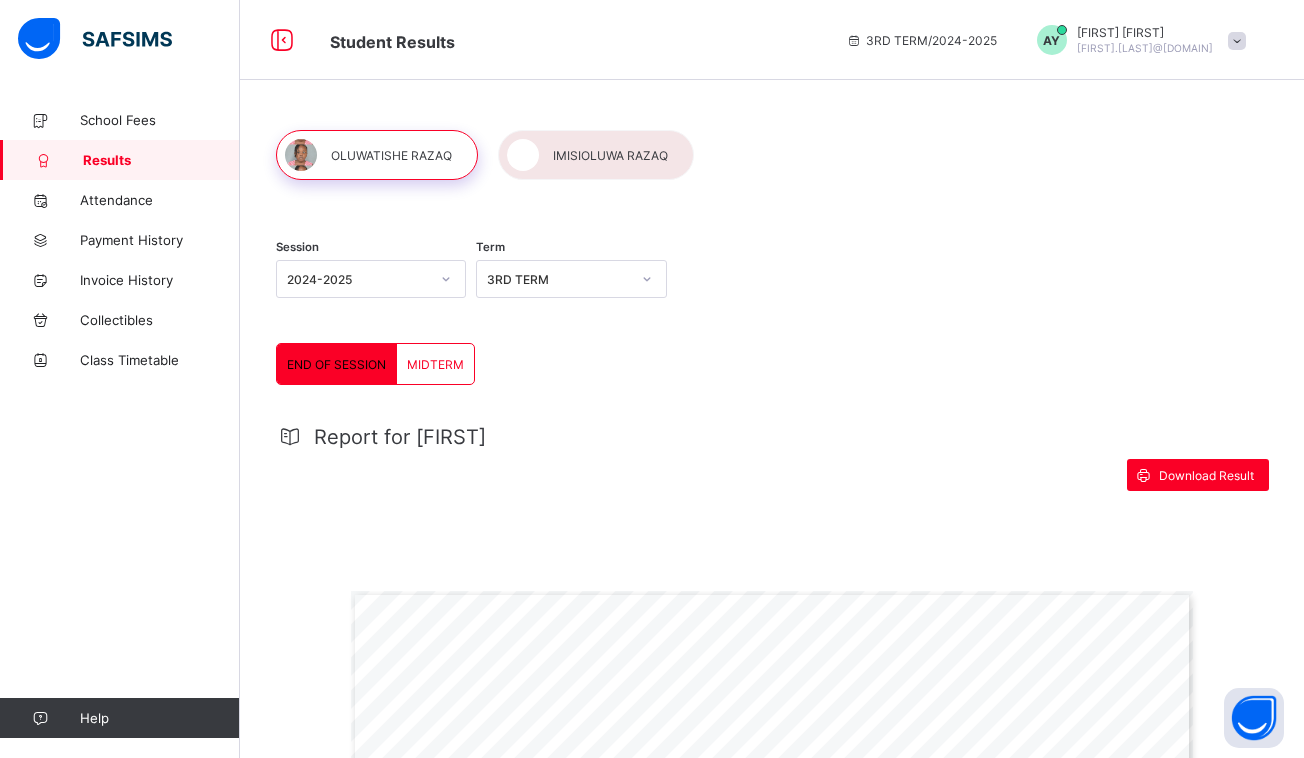 scroll, scrollTop: 0, scrollLeft: 0, axis: both 